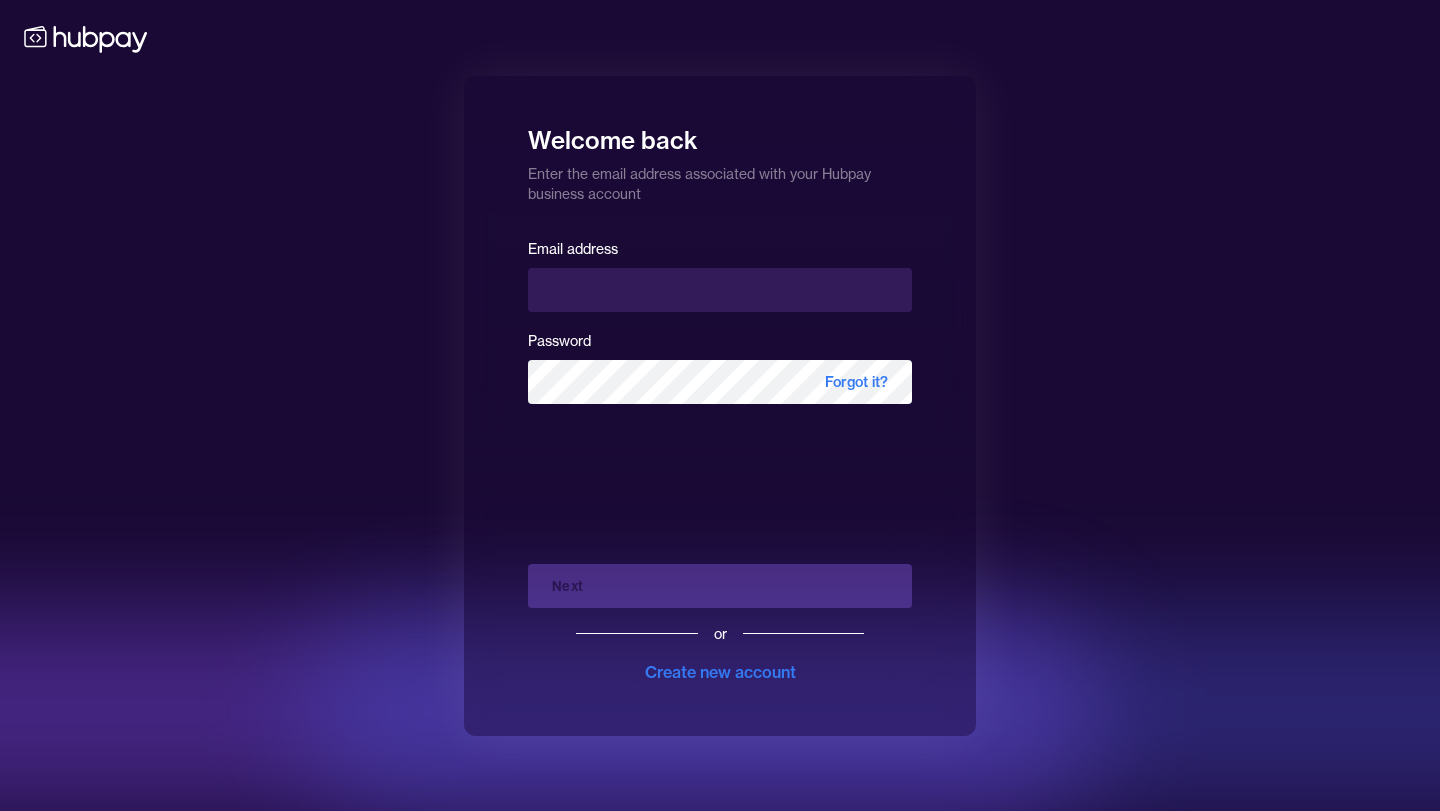 scroll, scrollTop: 0, scrollLeft: 0, axis: both 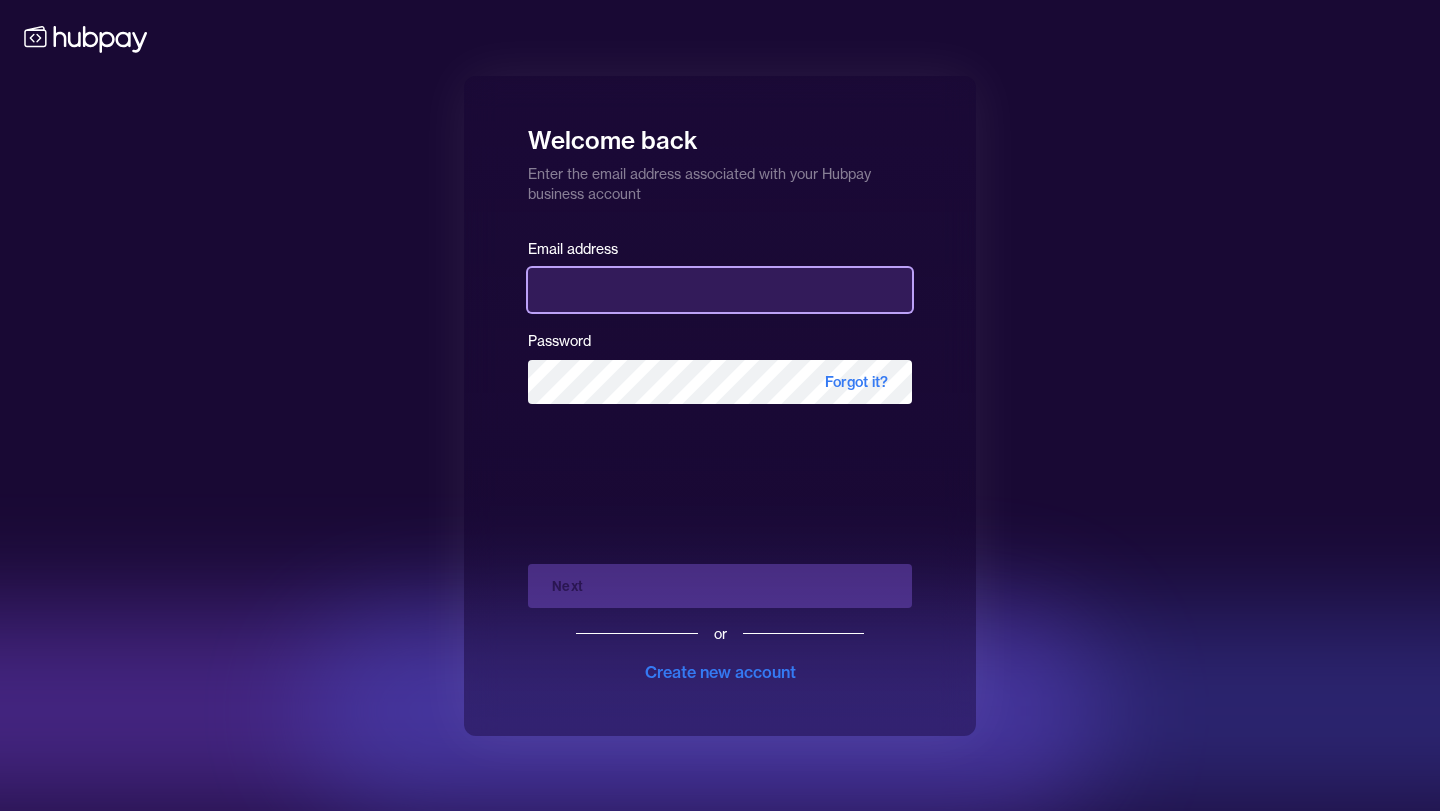 type on "**********" 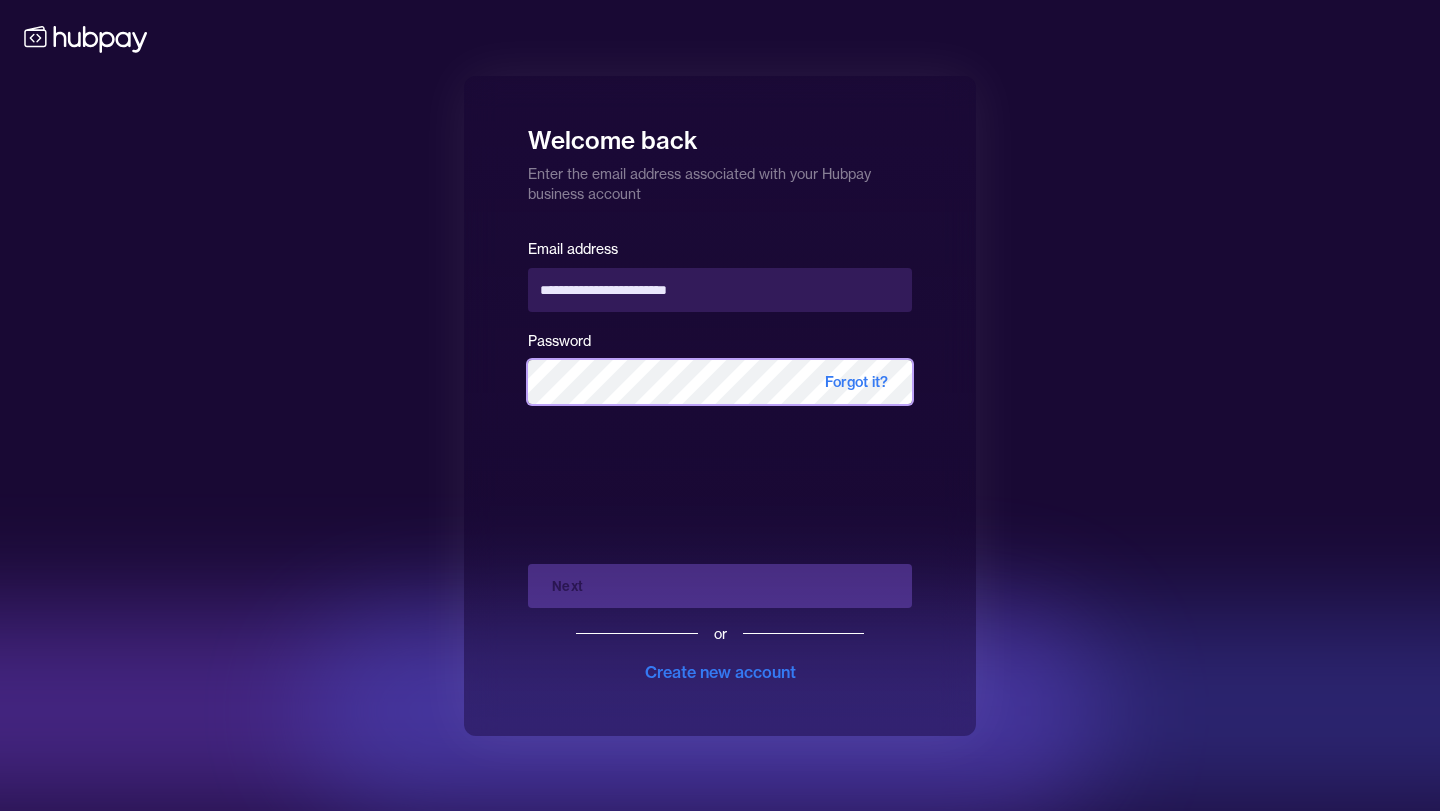 click on "Next" at bounding box center (720, 586) 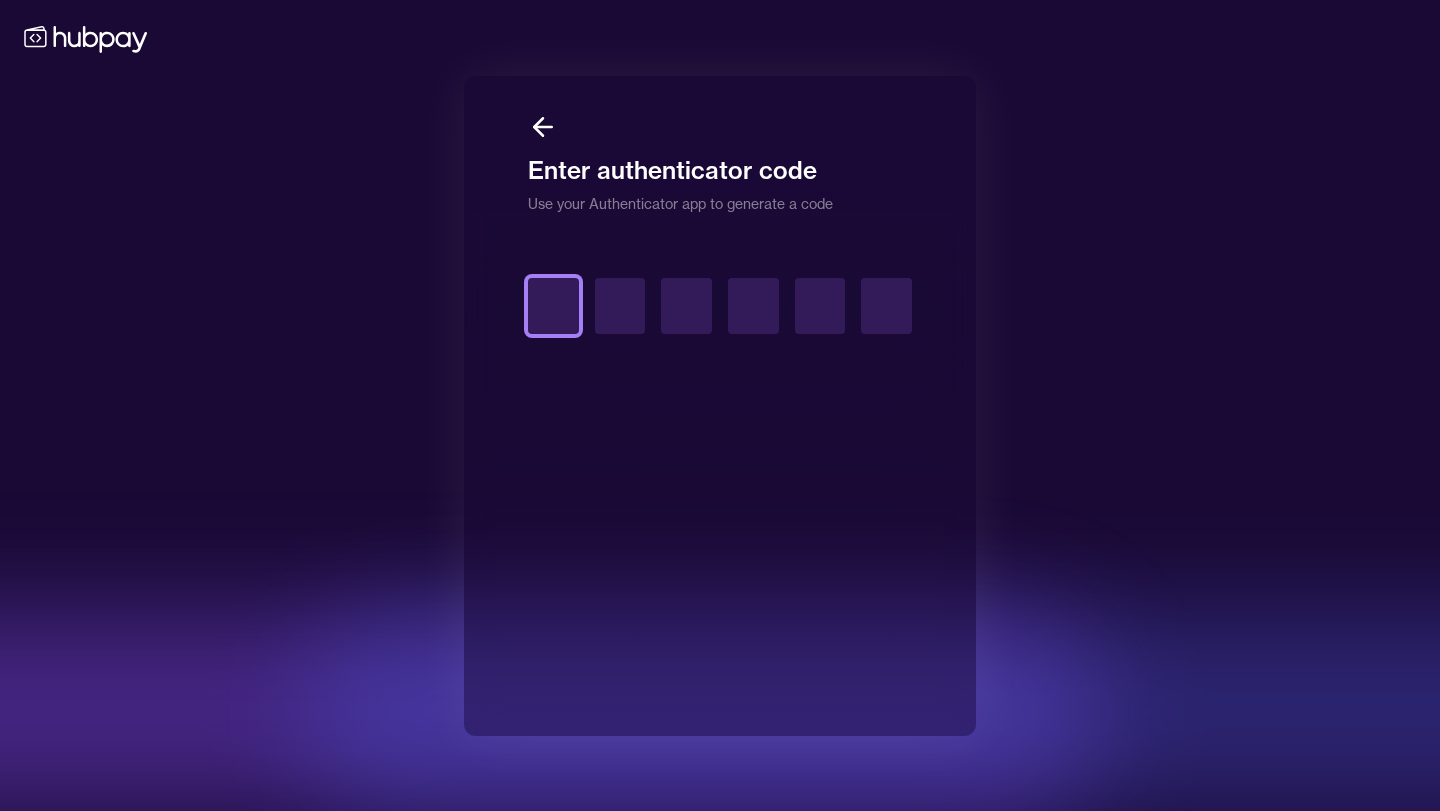 type on "*" 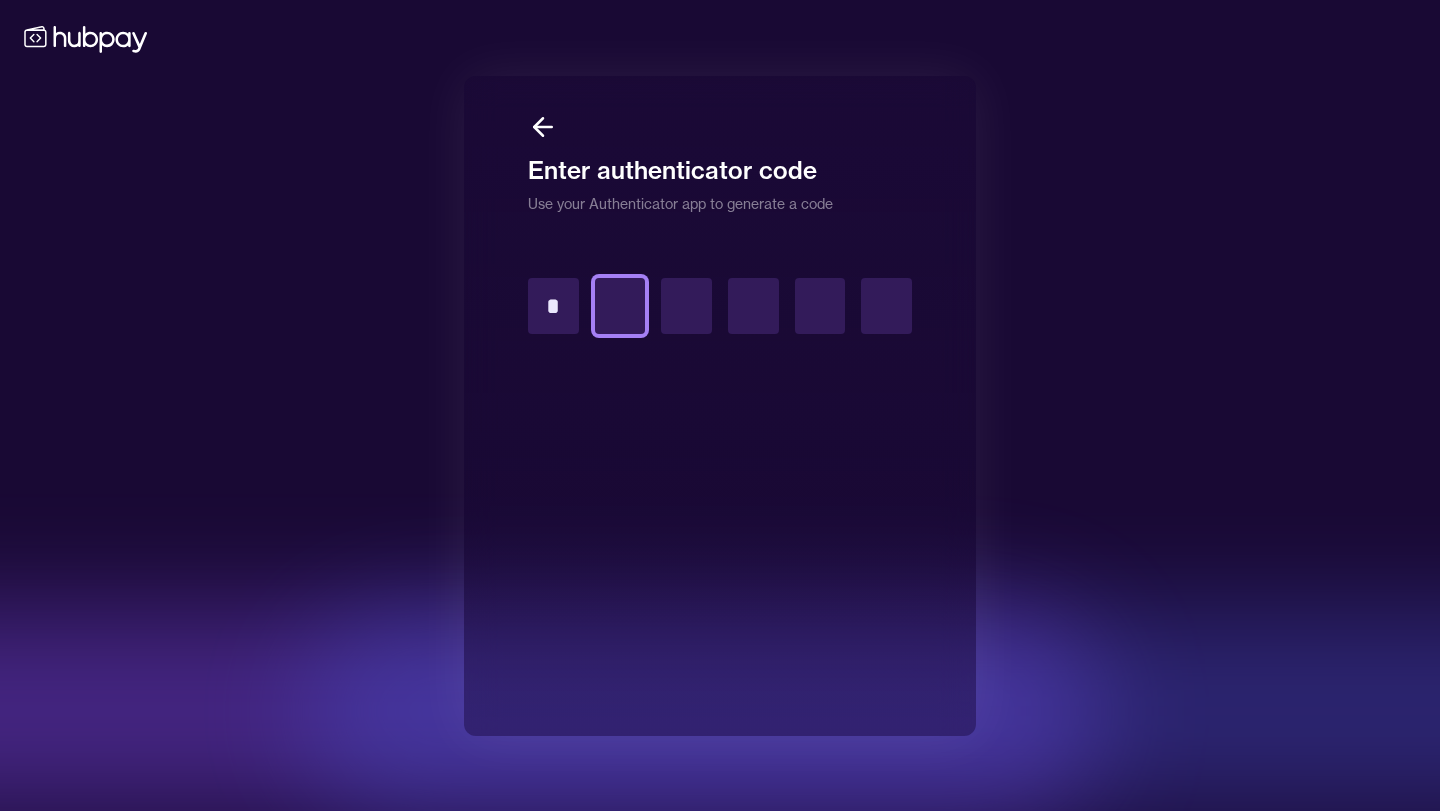 type on "*" 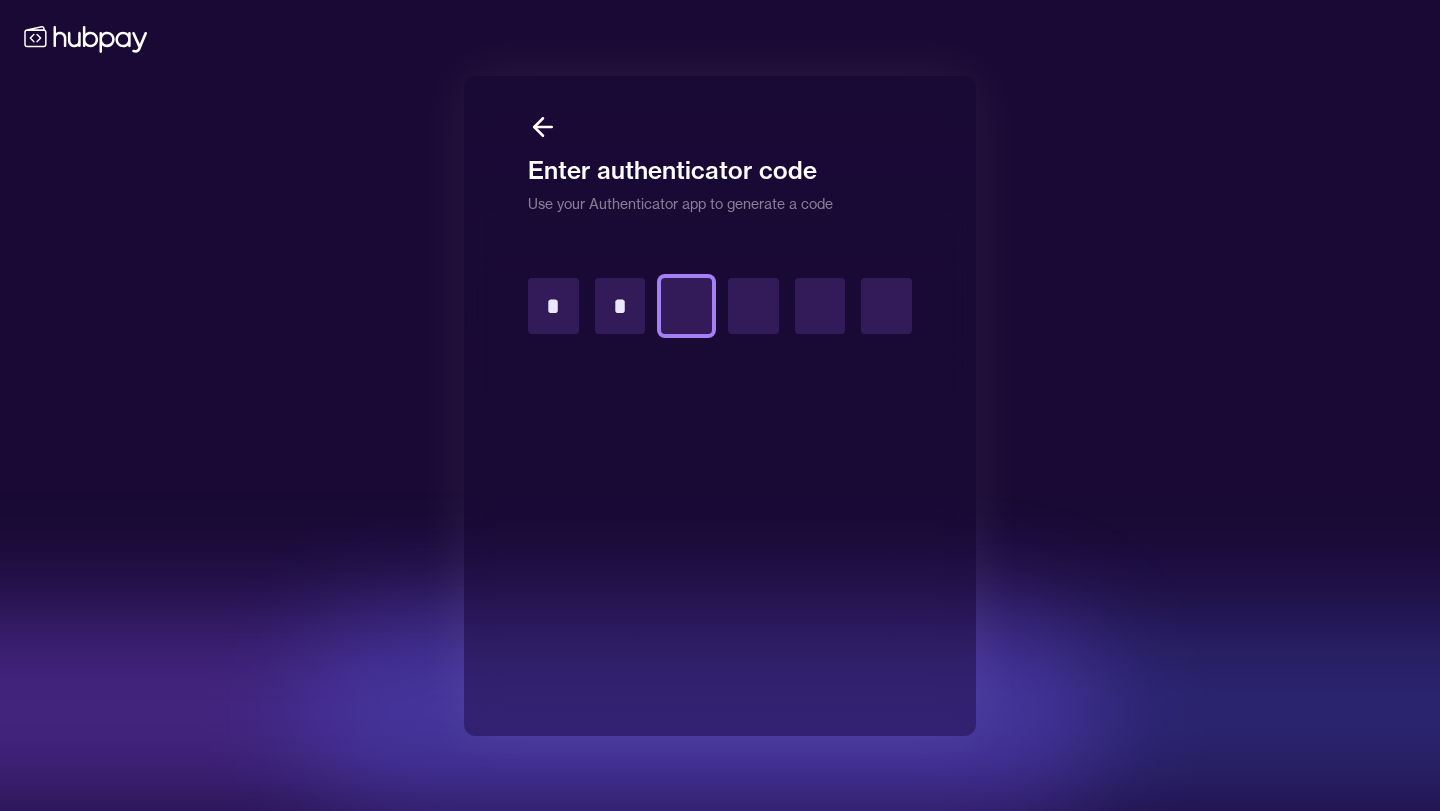 type on "*" 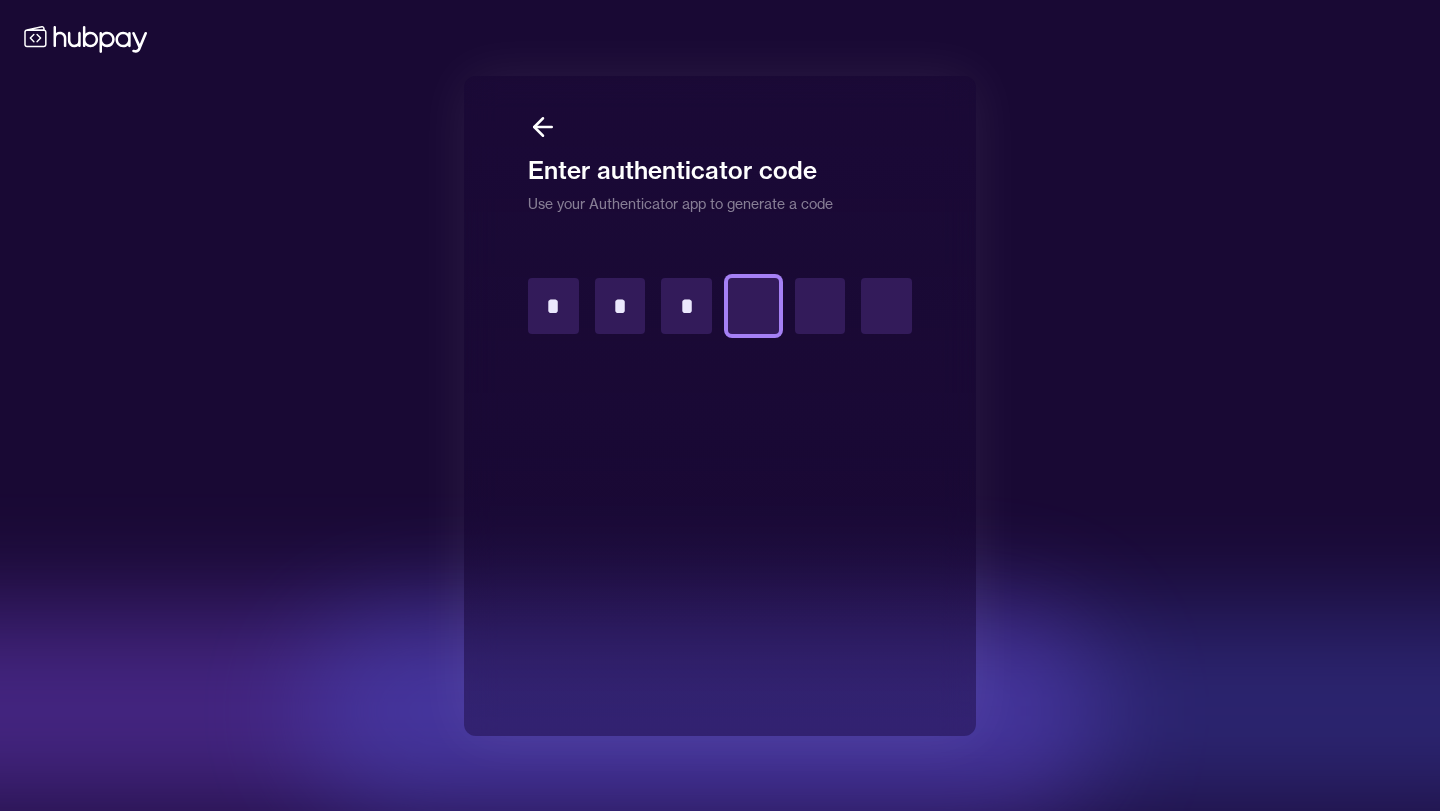 type on "*" 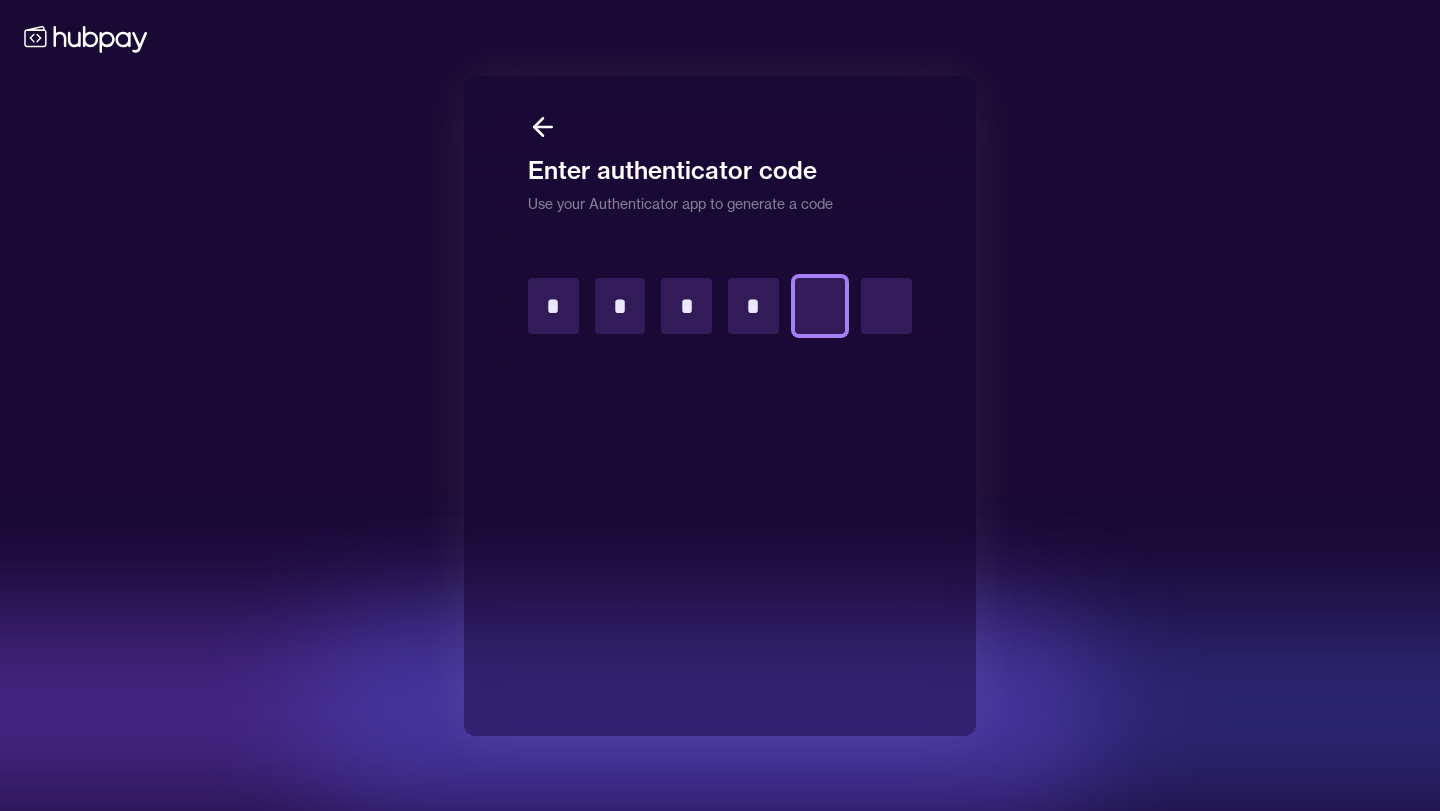 type on "*" 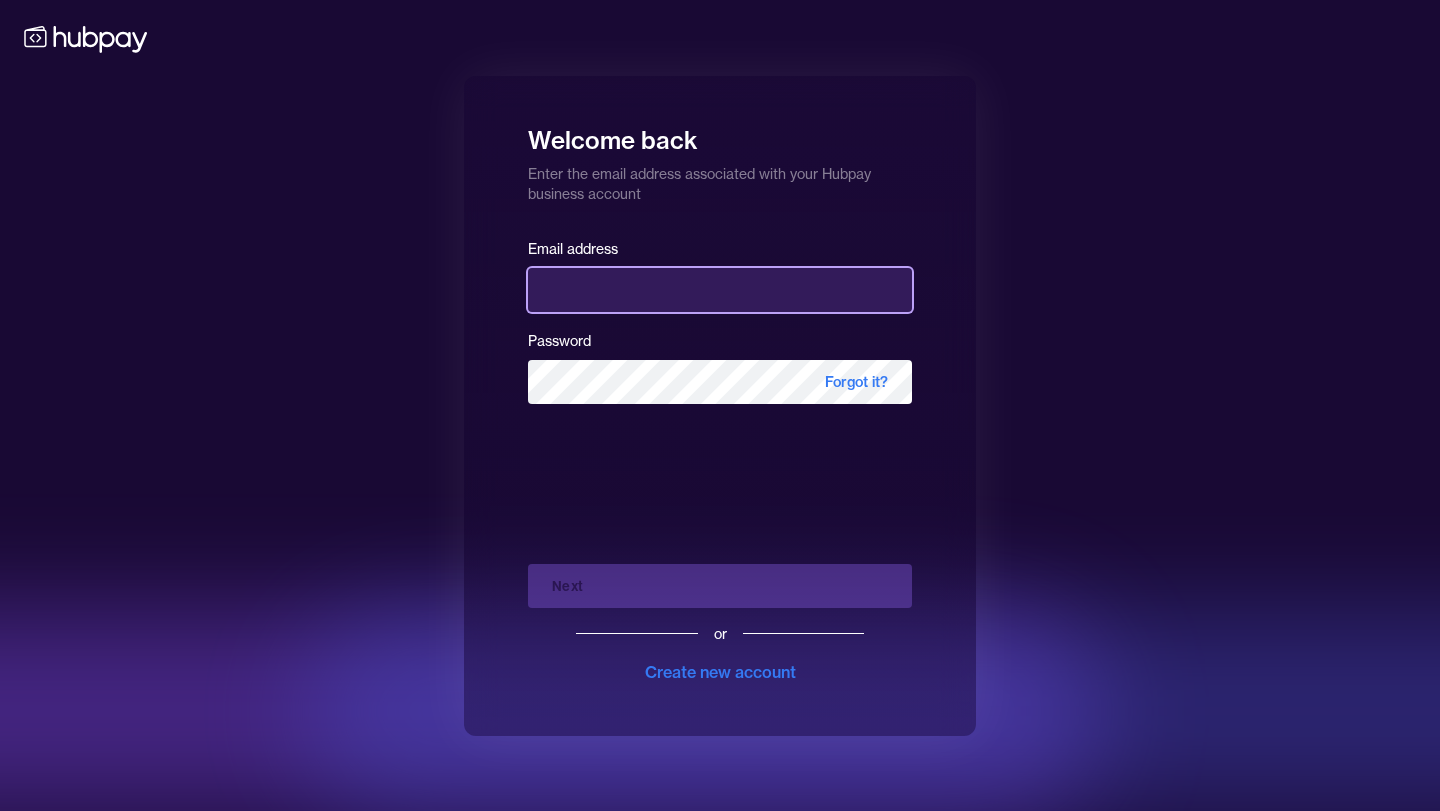 type on "**********" 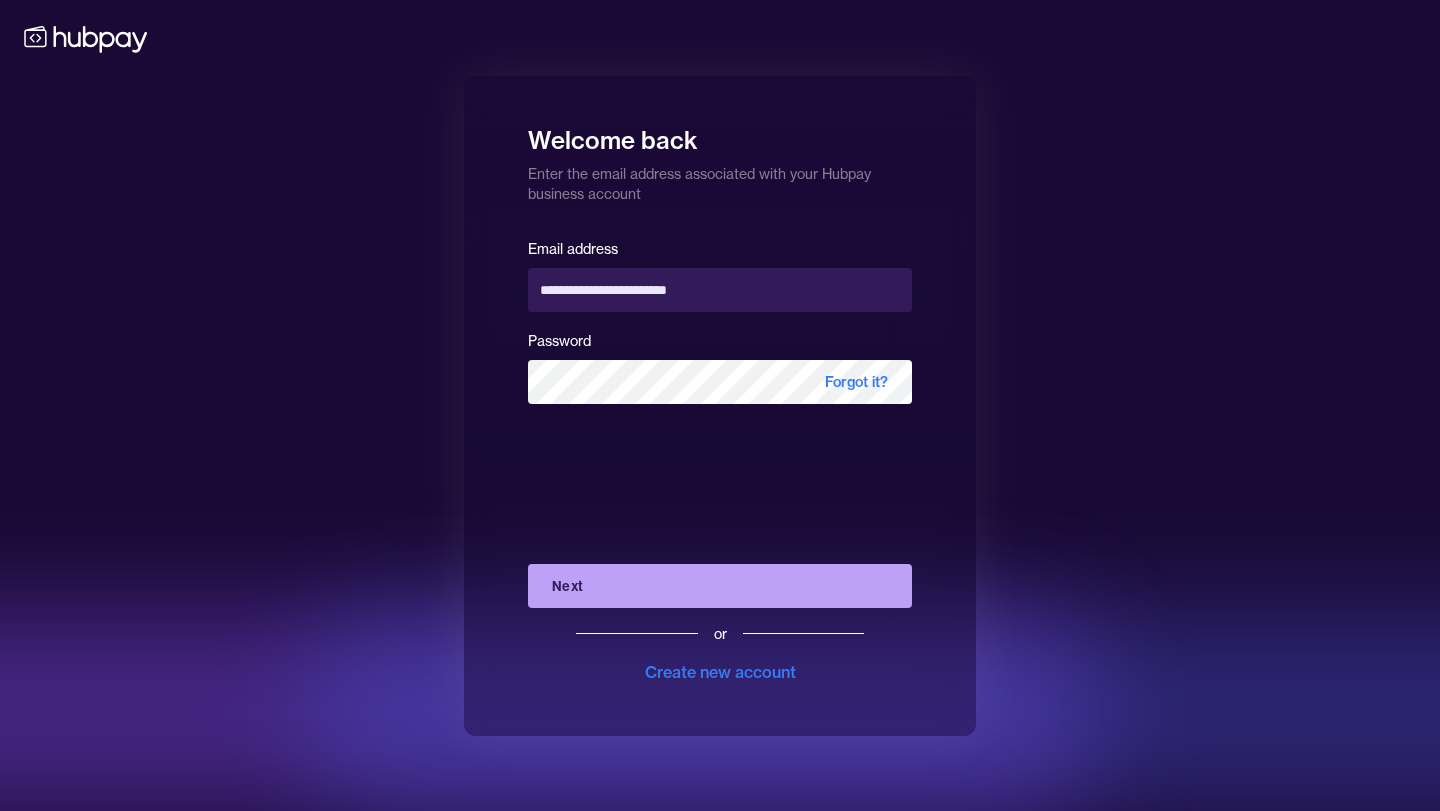 click on "Next" at bounding box center [720, 586] 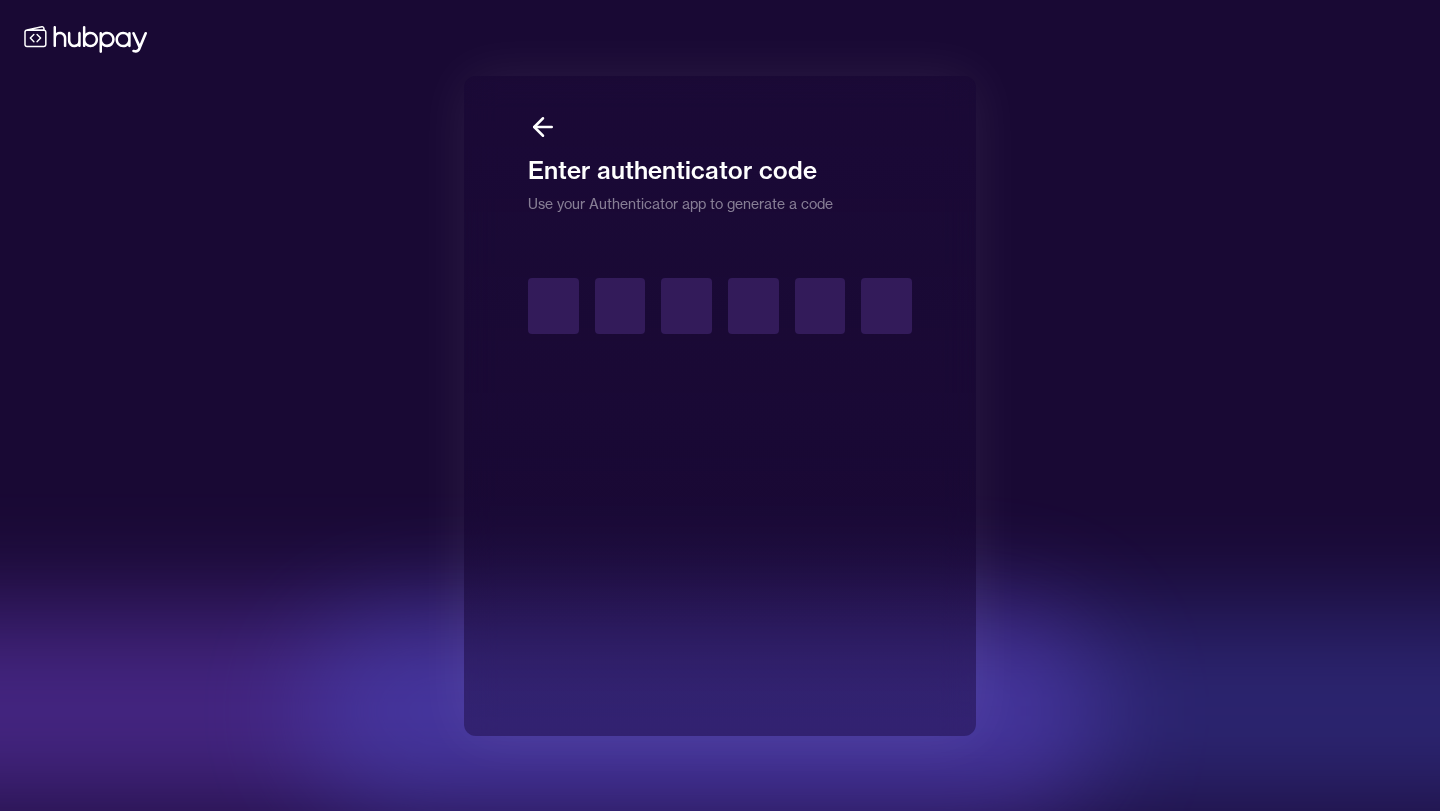 type on "*" 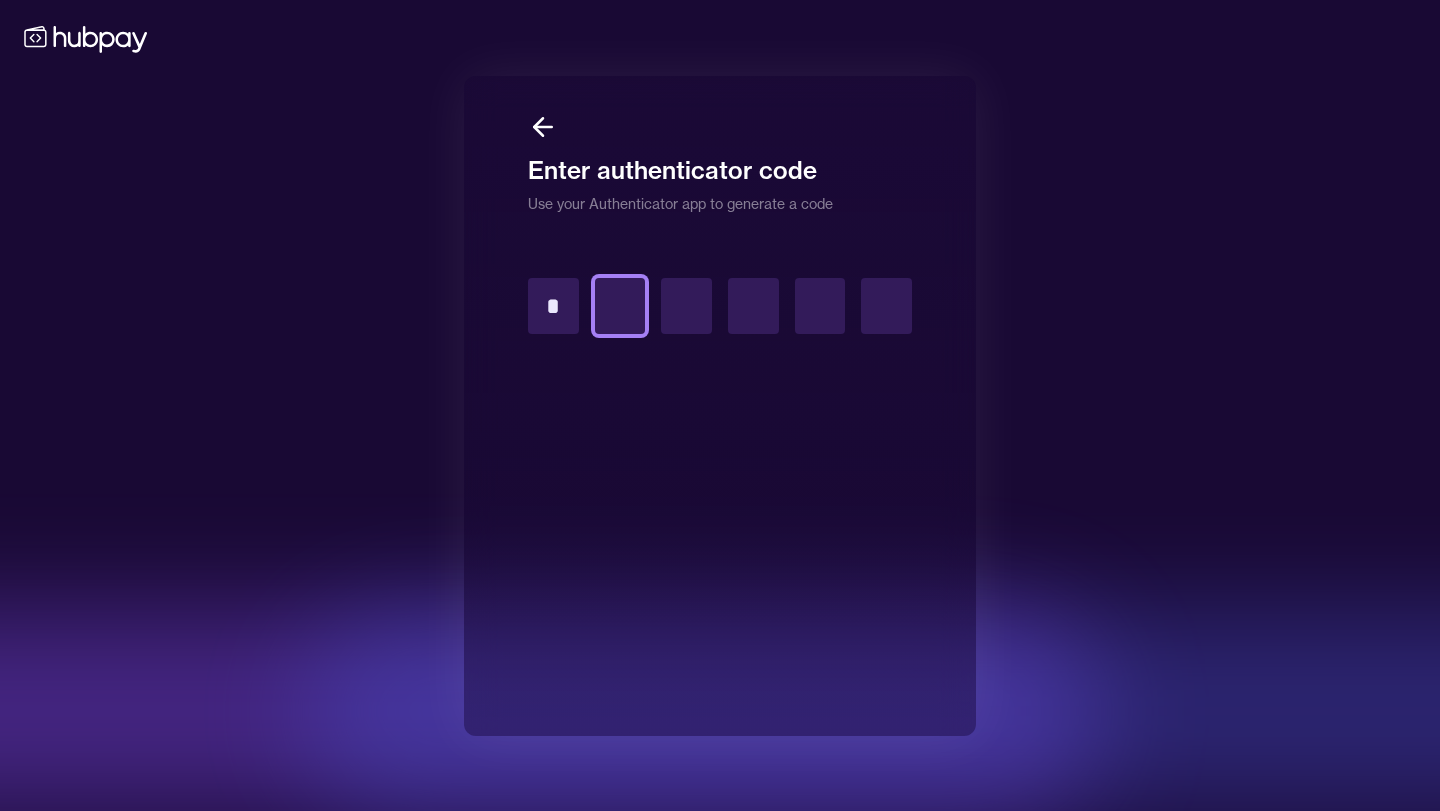 type on "*" 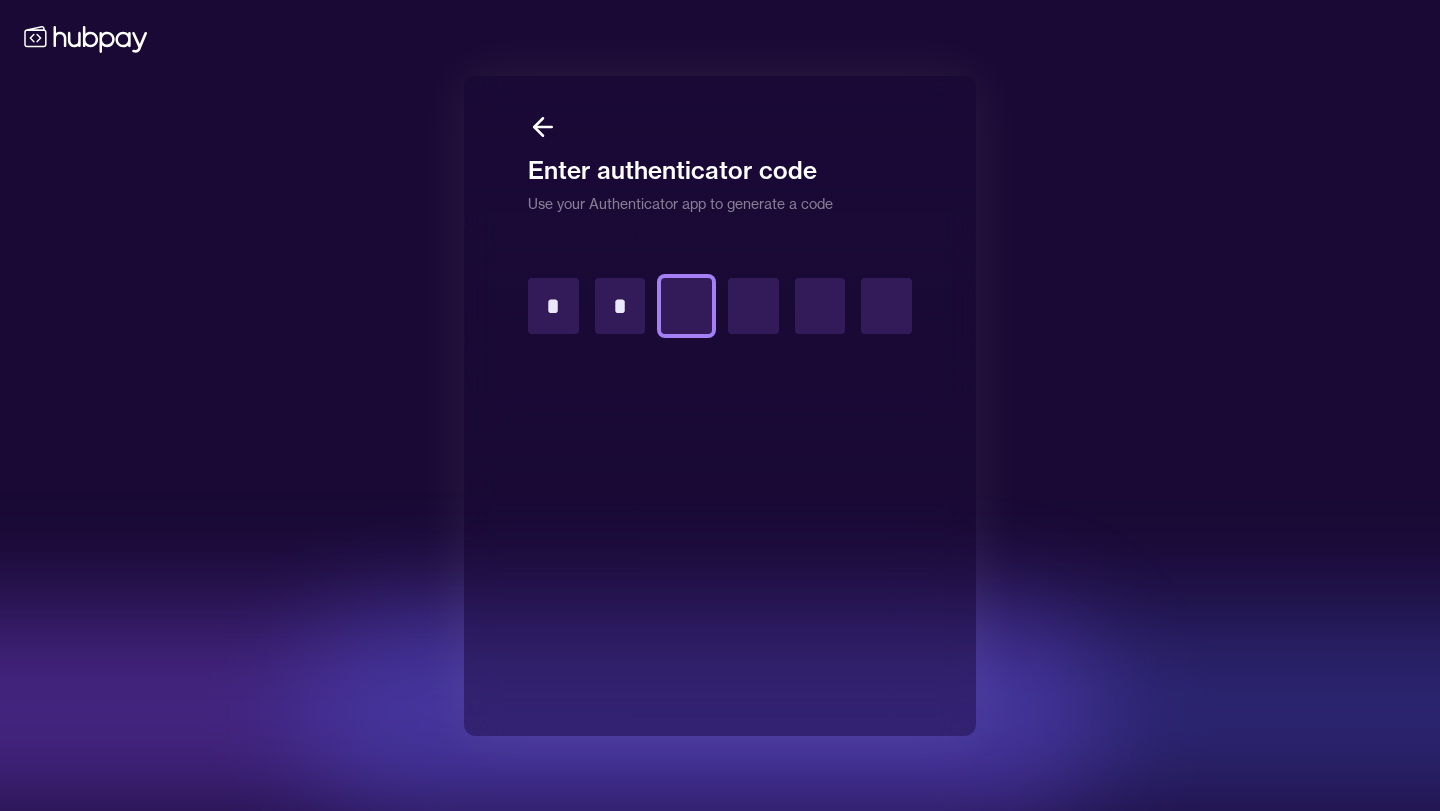 type on "*" 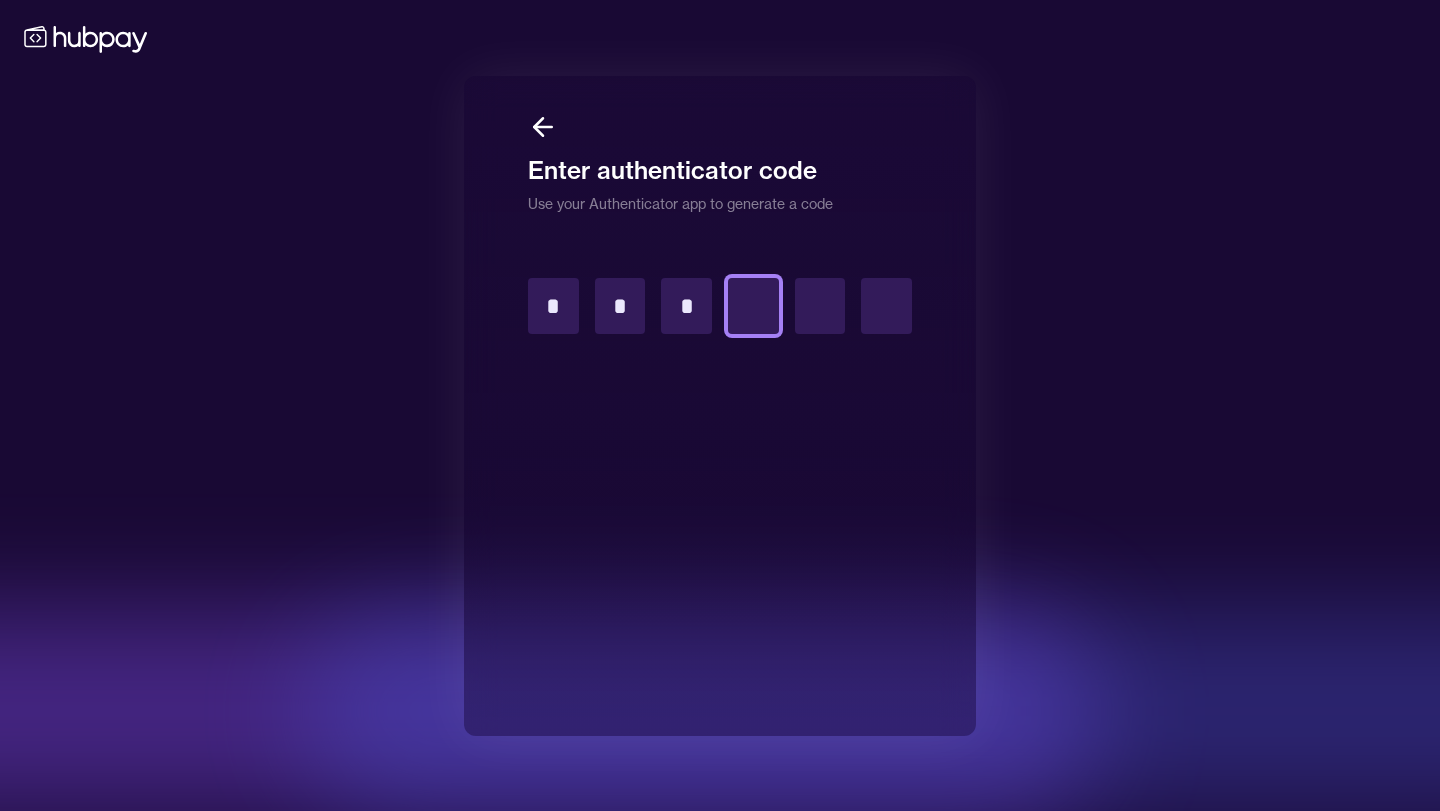 type on "*" 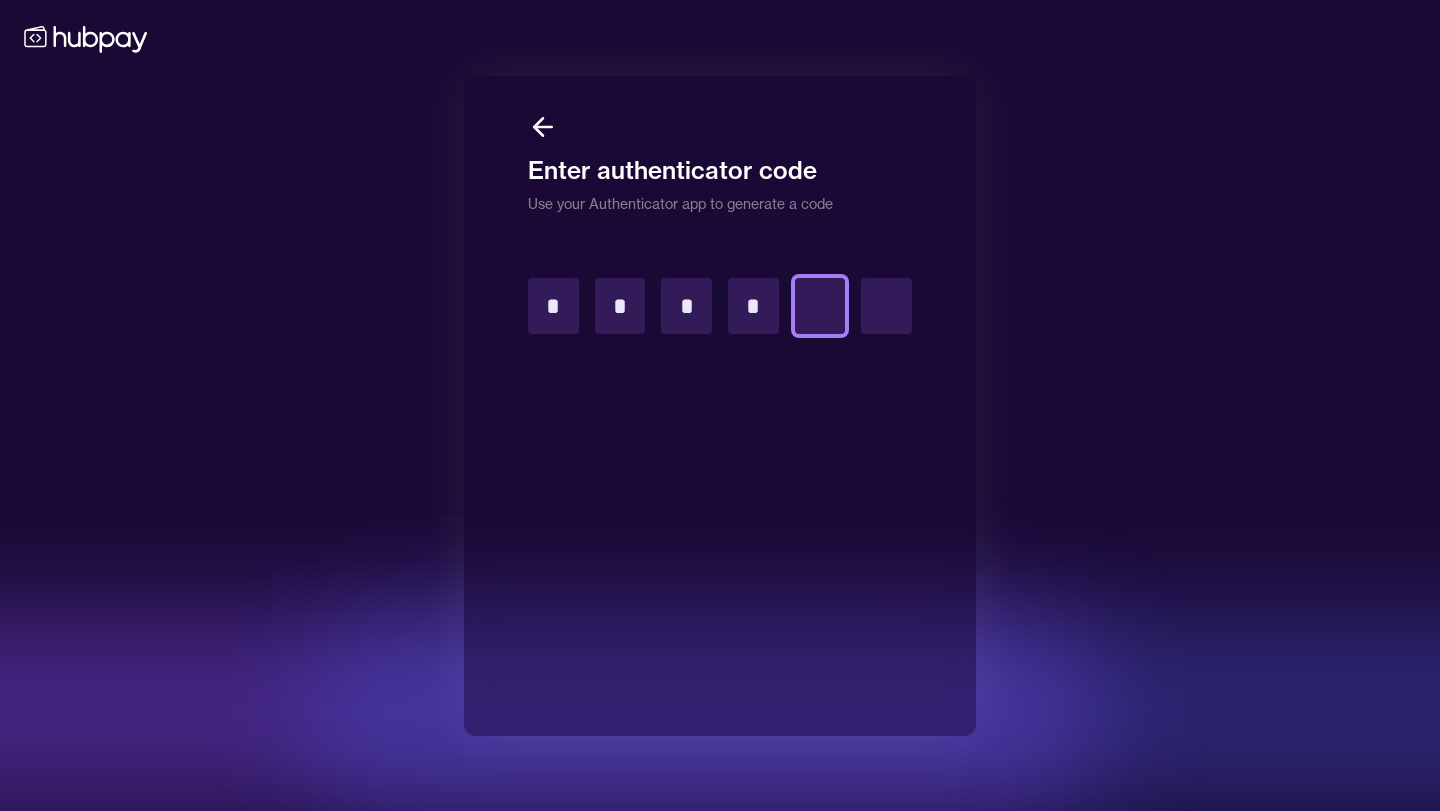 type on "*" 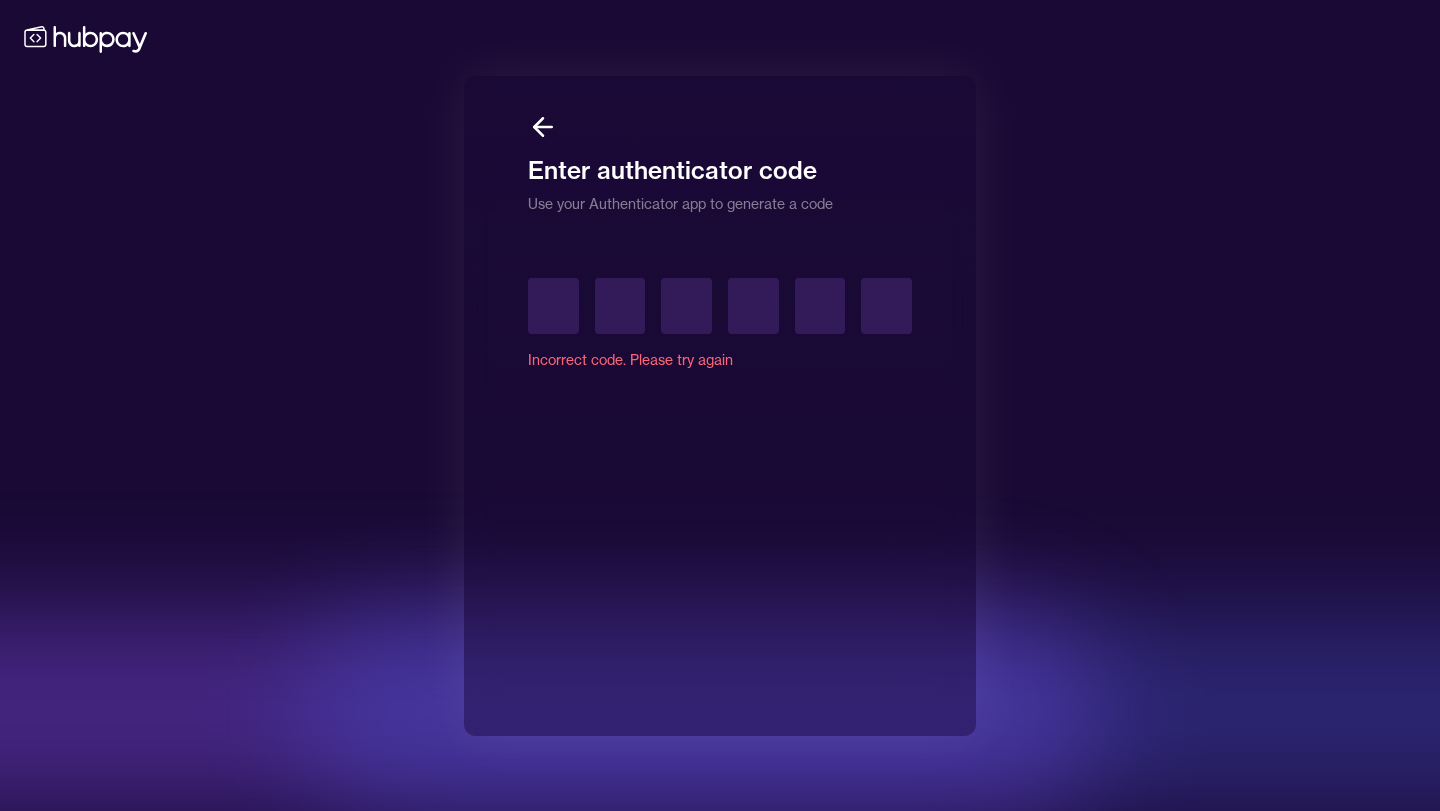 type on "*" 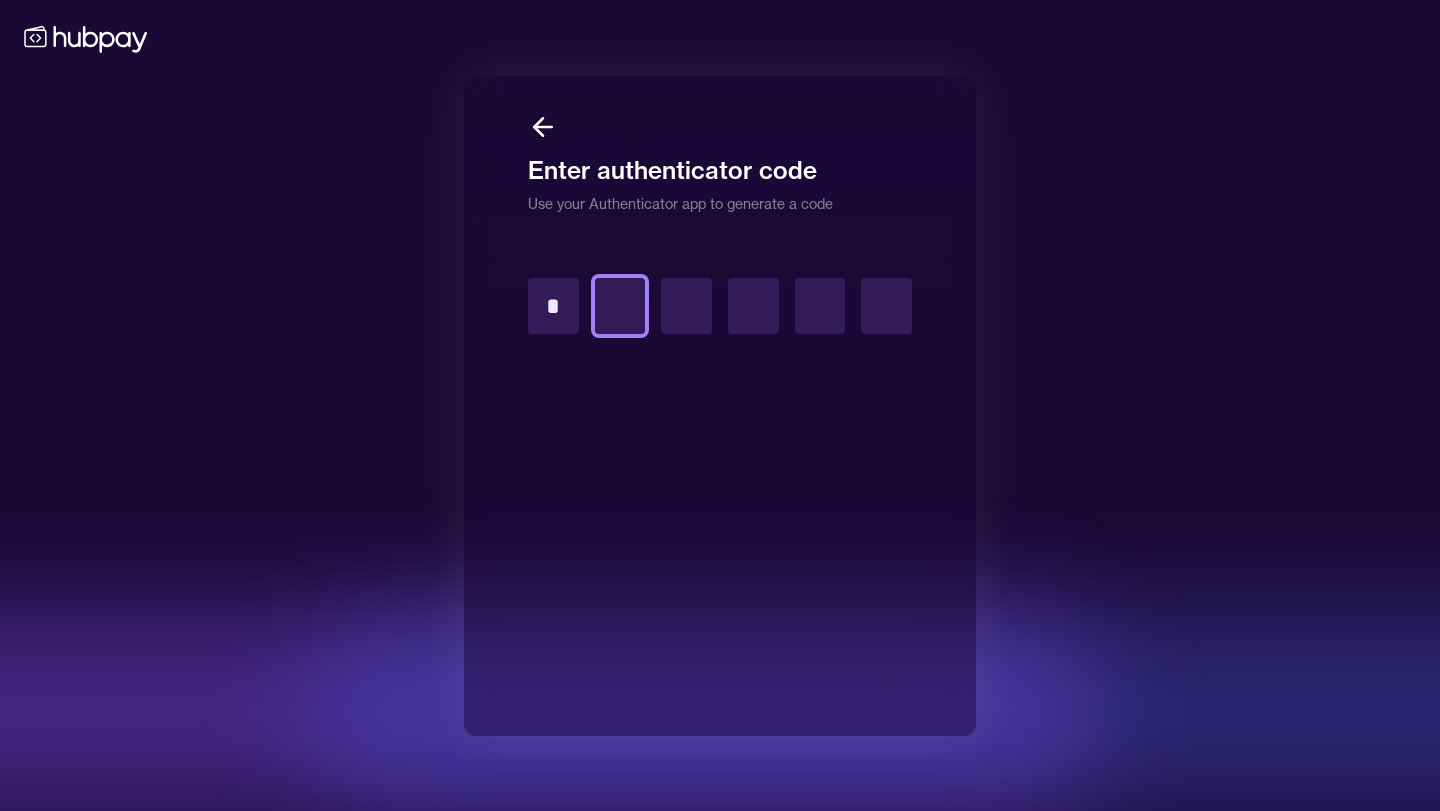 type on "*" 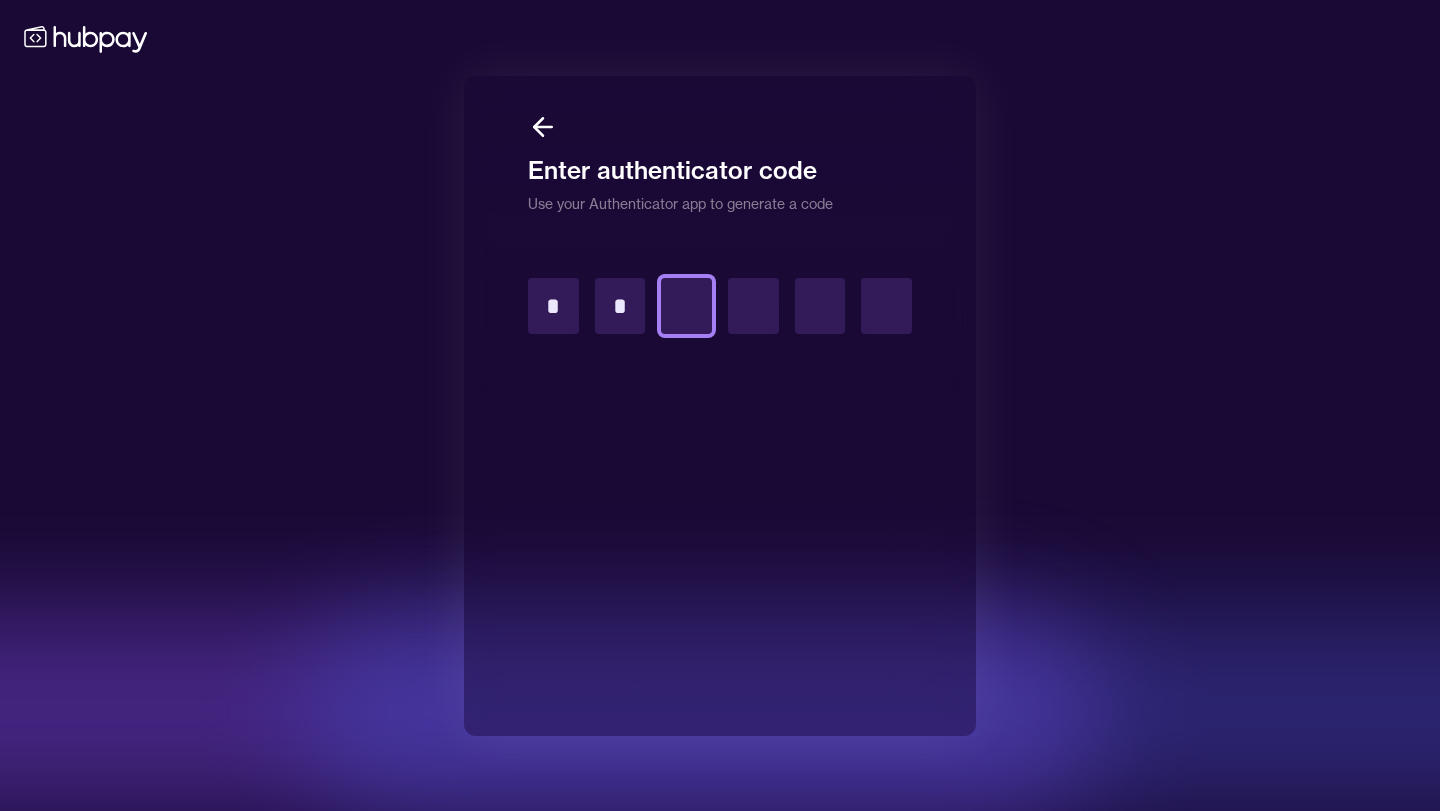 type on "*" 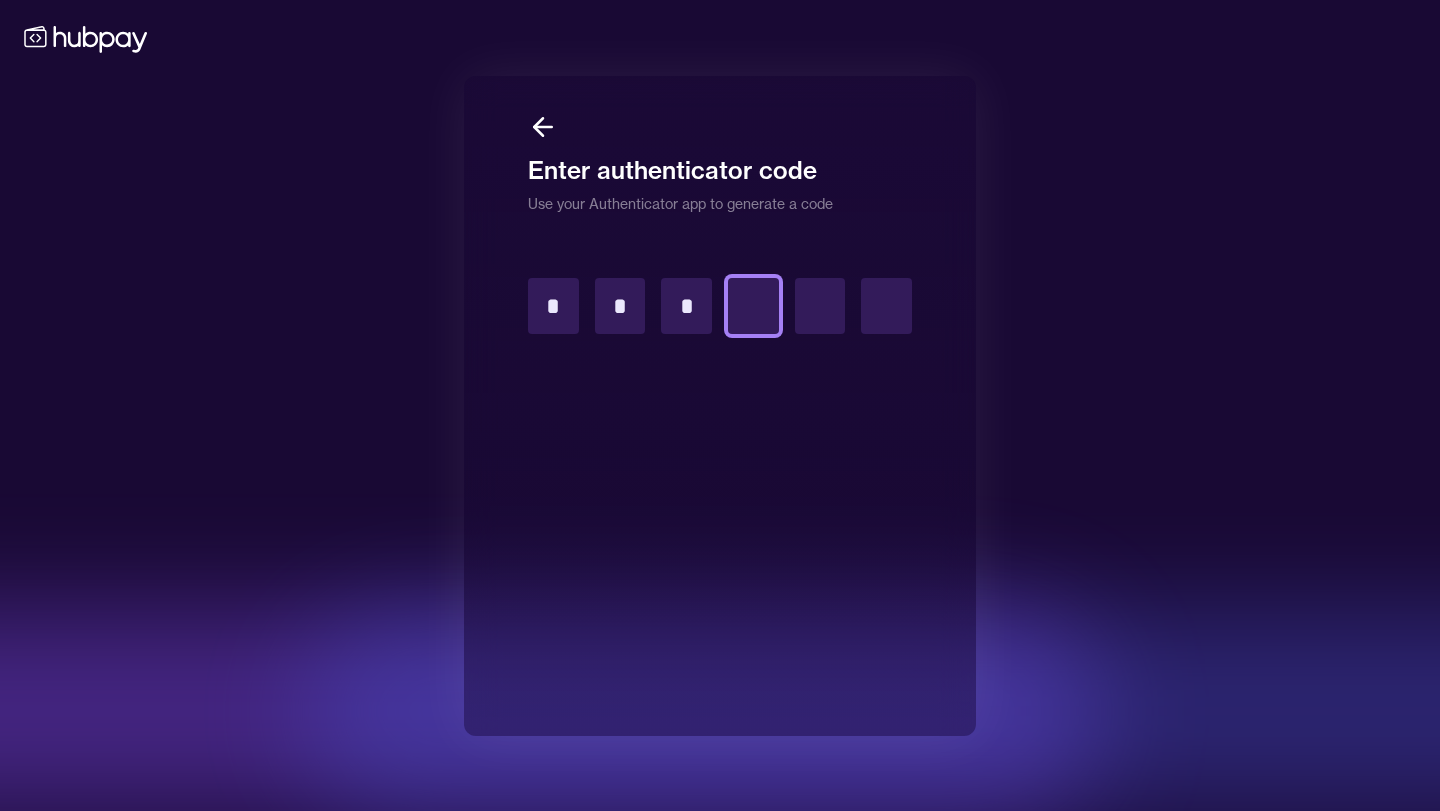 type on "*" 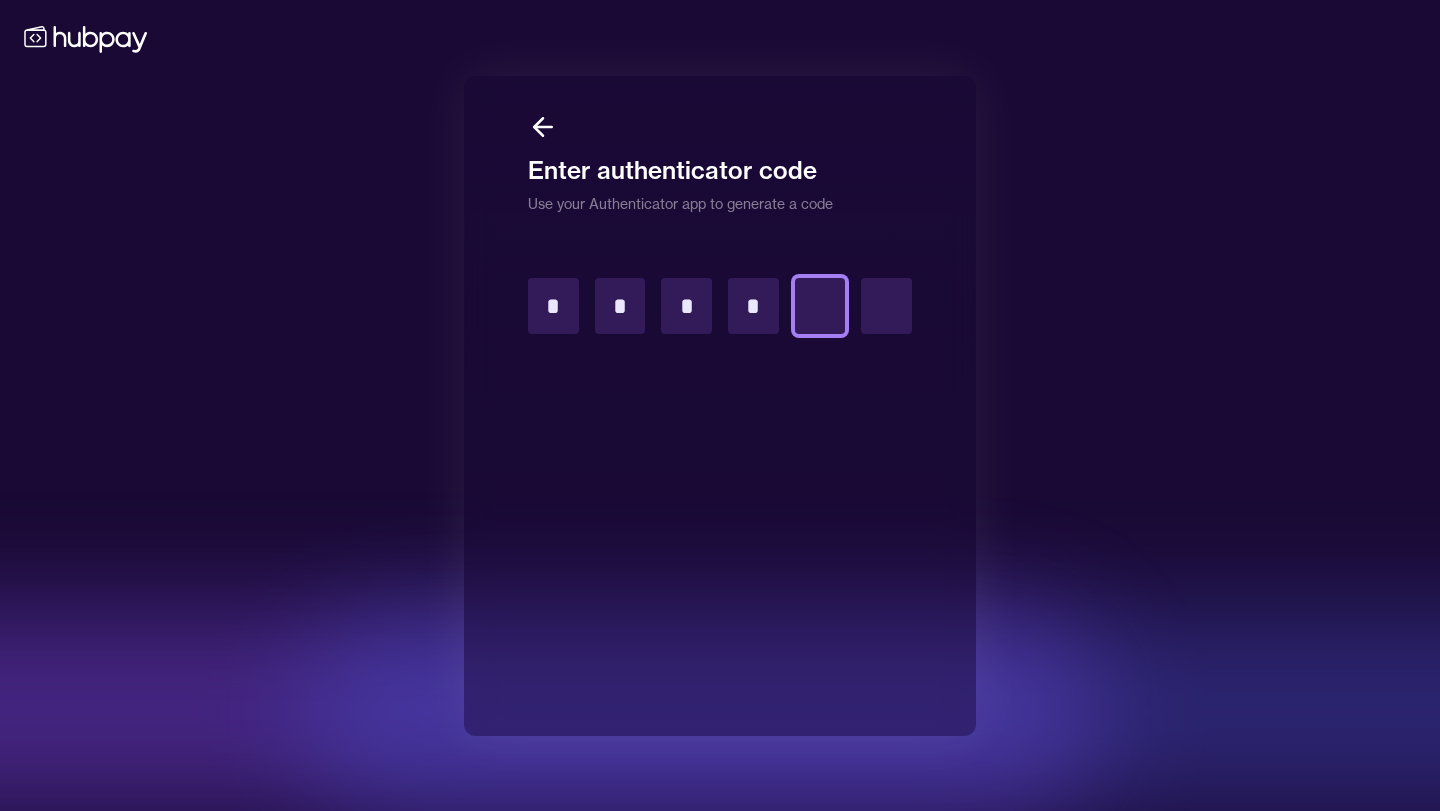 type on "*" 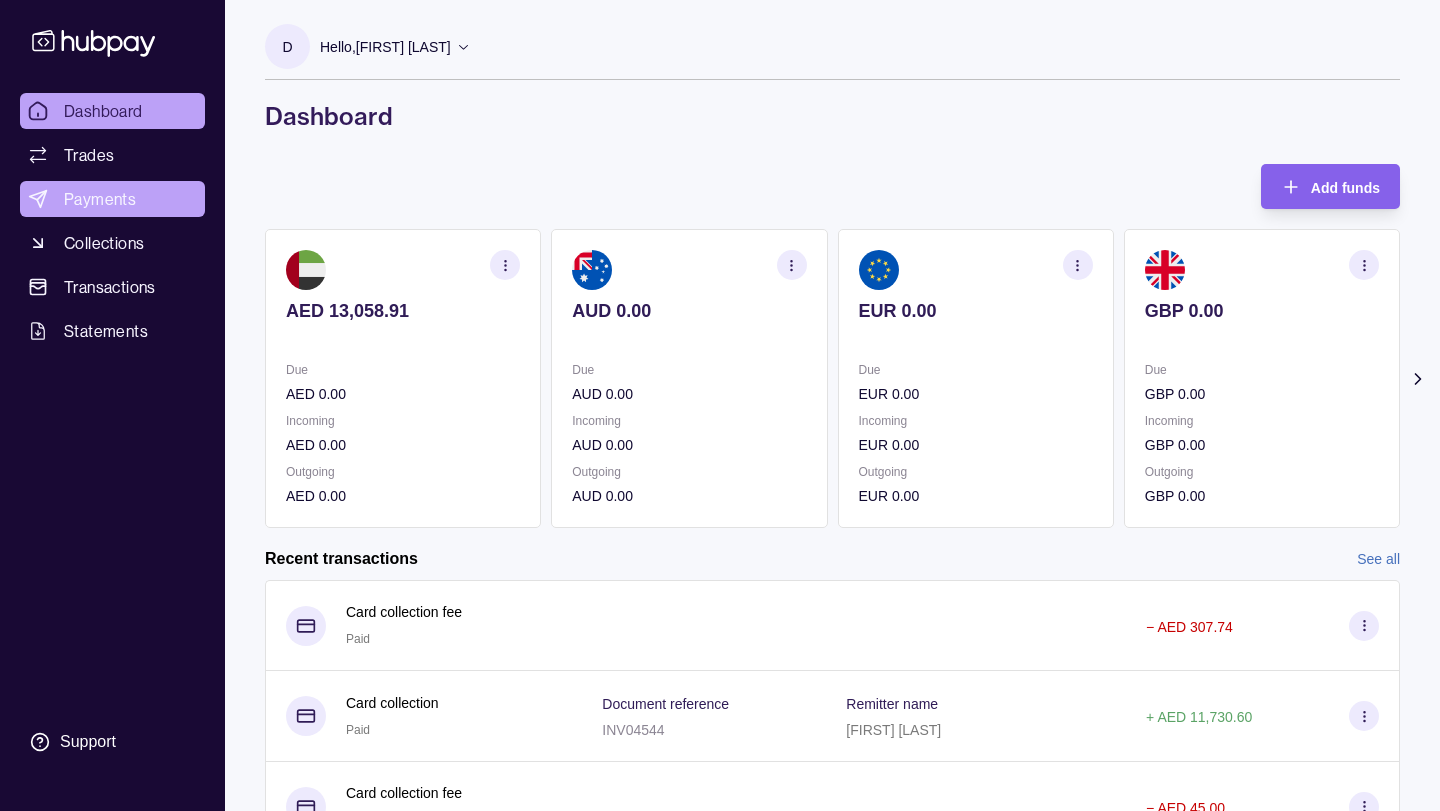click on "Payments" at bounding box center [100, 199] 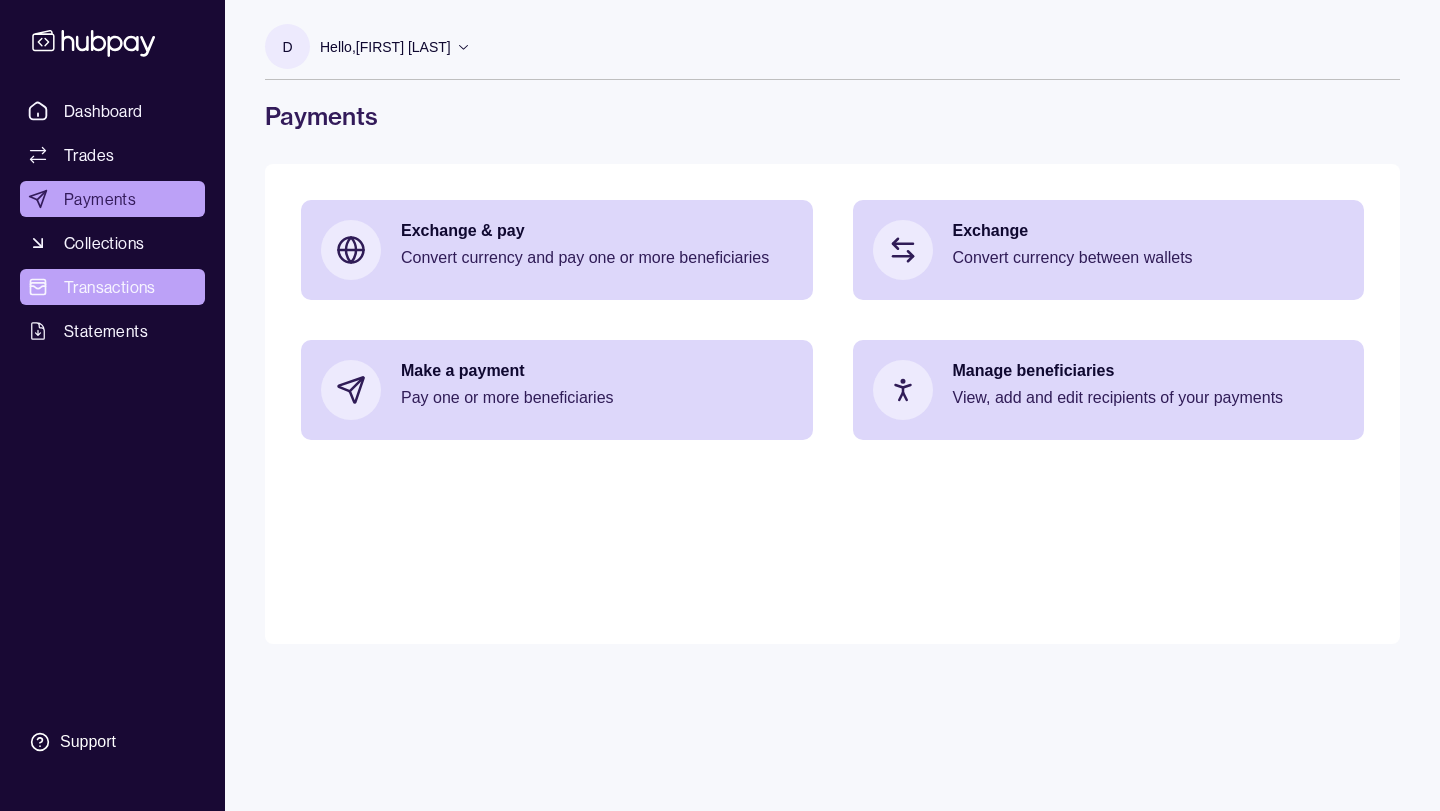 click on "Transactions" at bounding box center (110, 287) 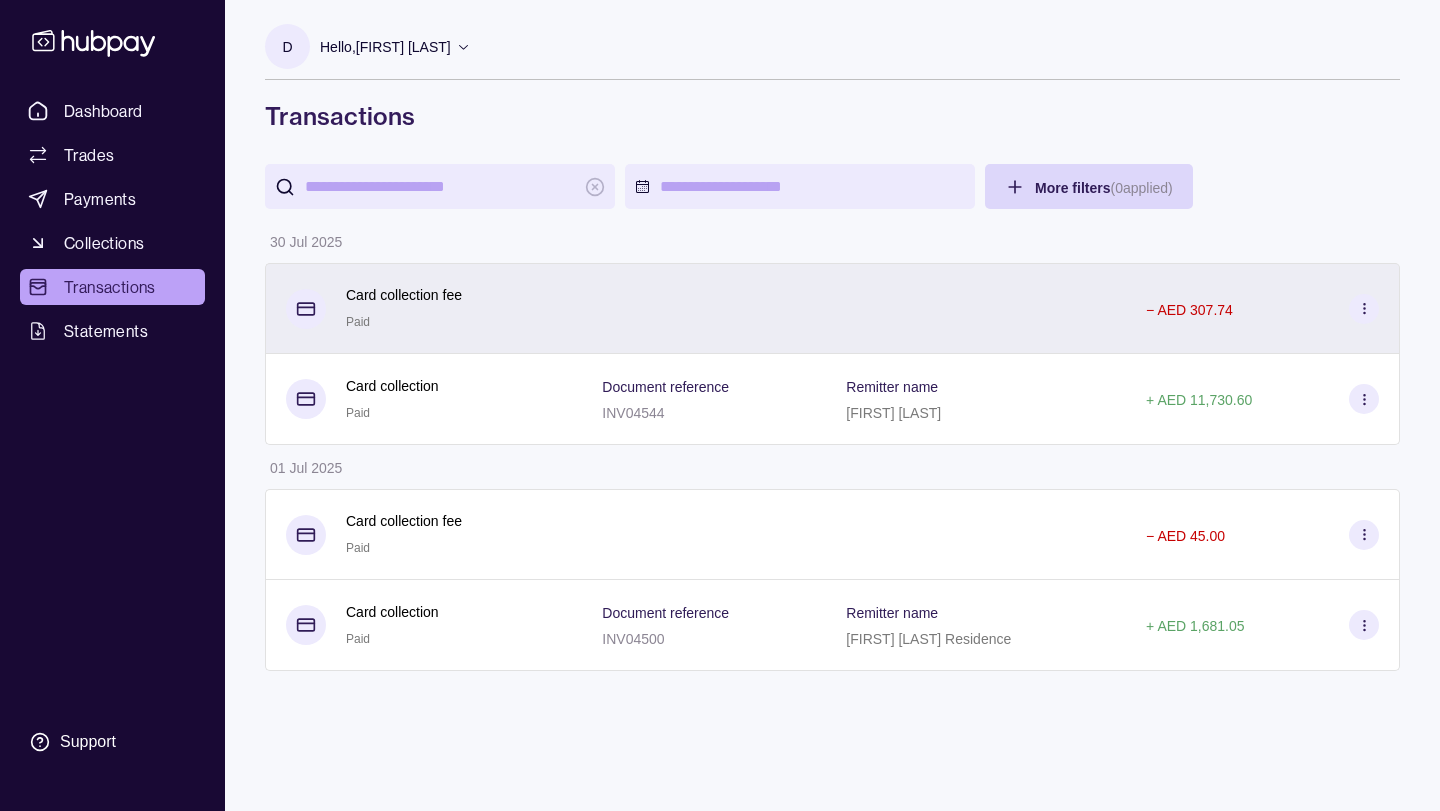 scroll, scrollTop: 0, scrollLeft: 0, axis: both 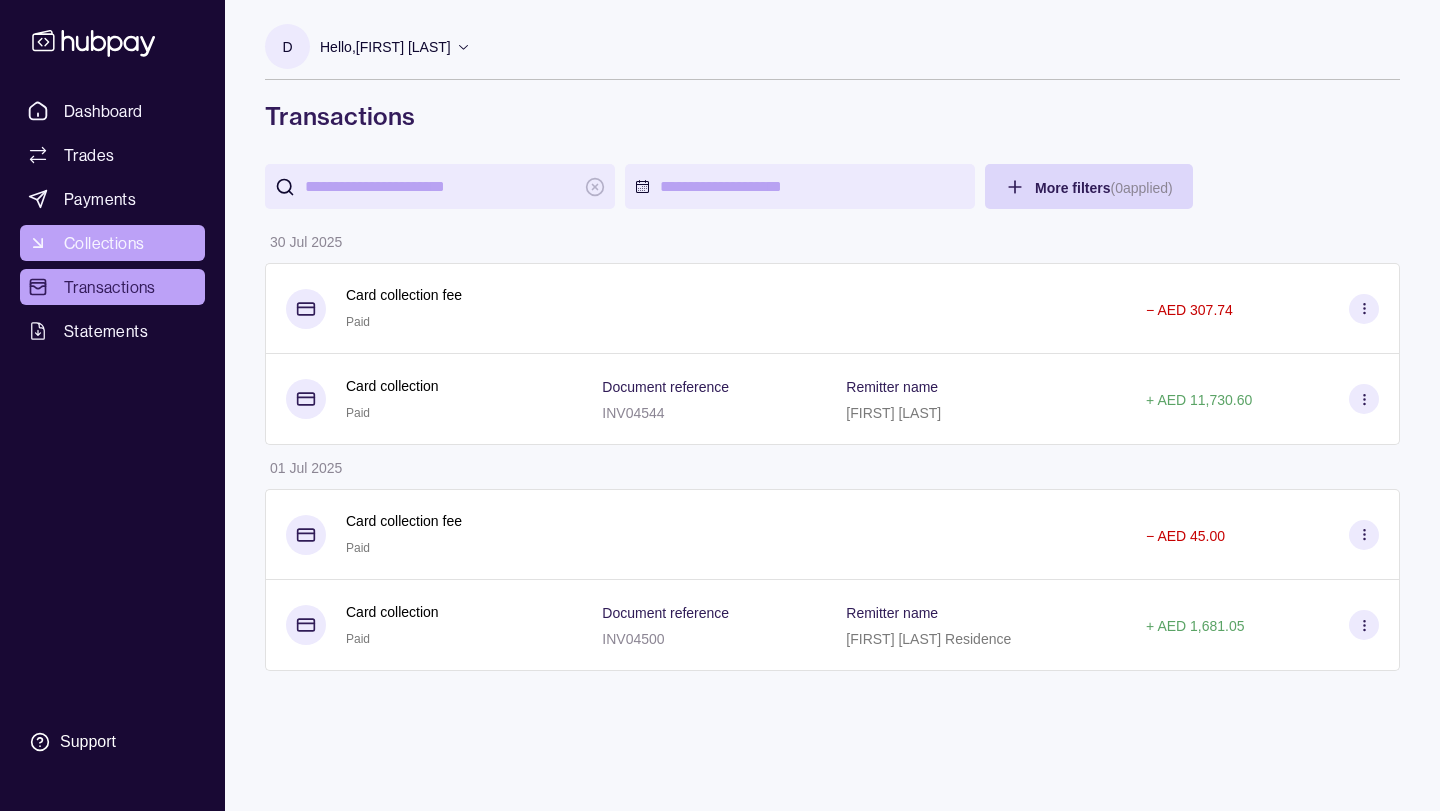 click on "Collections" at bounding box center [112, 243] 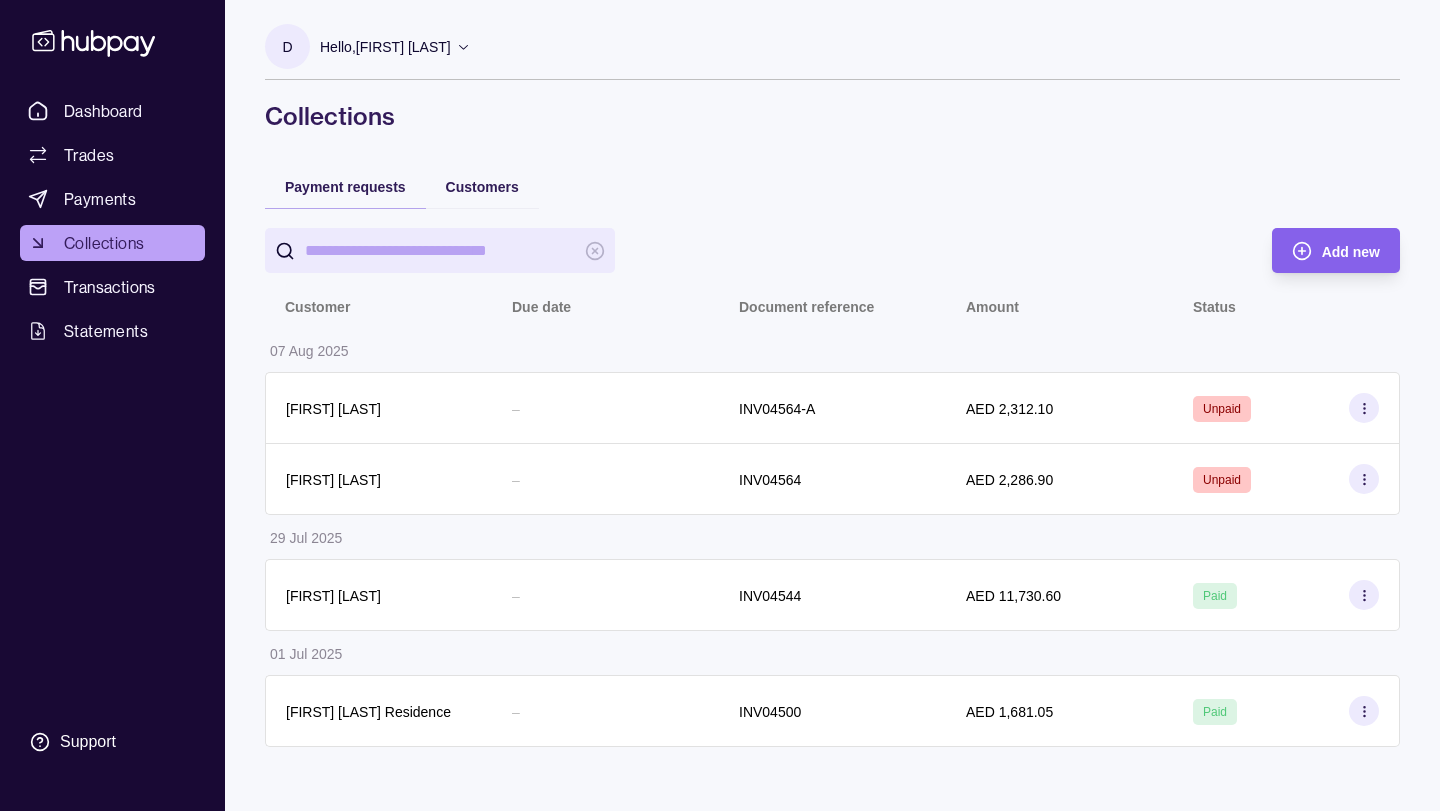 scroll, scrollTop: 0, scrollLeft: 0, axis: both 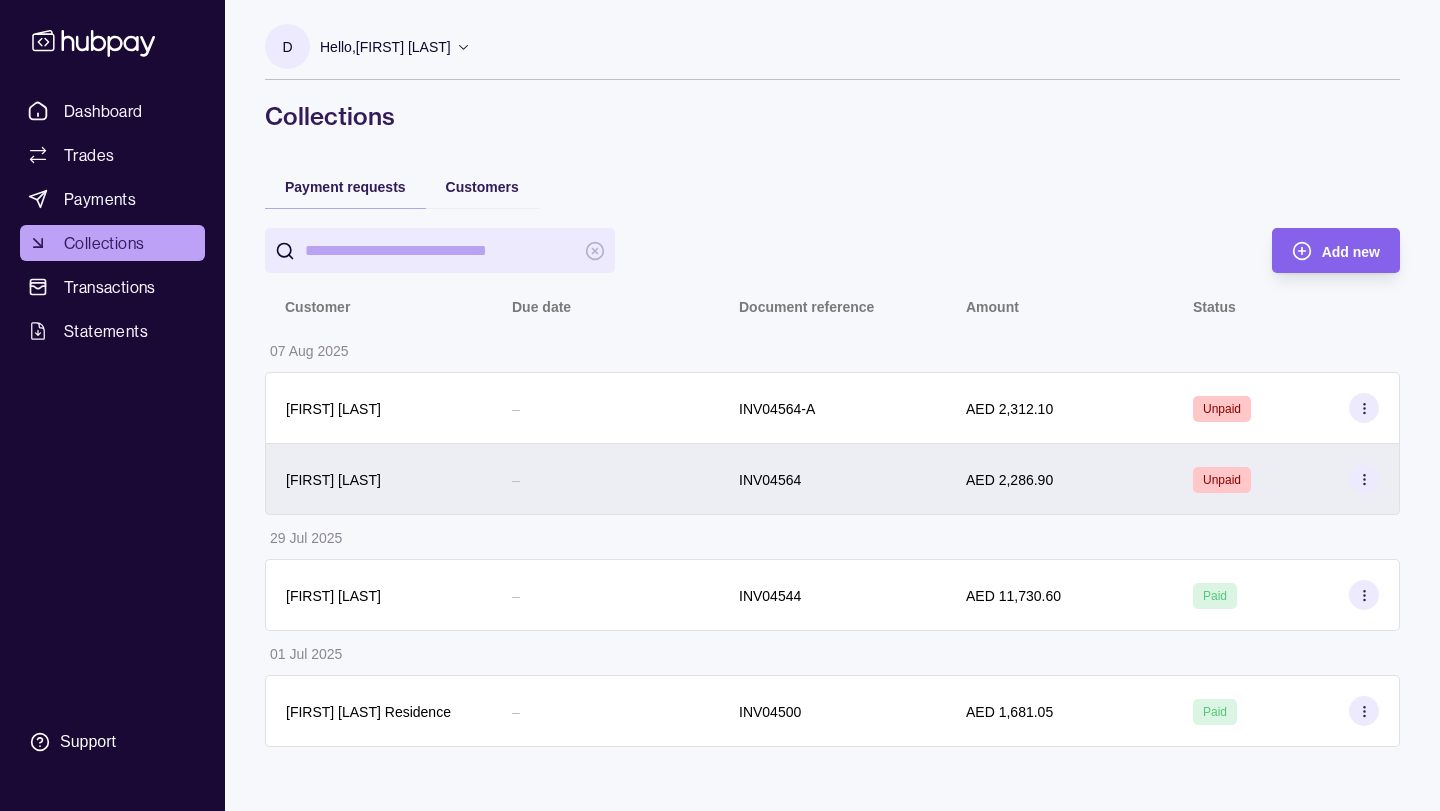 click 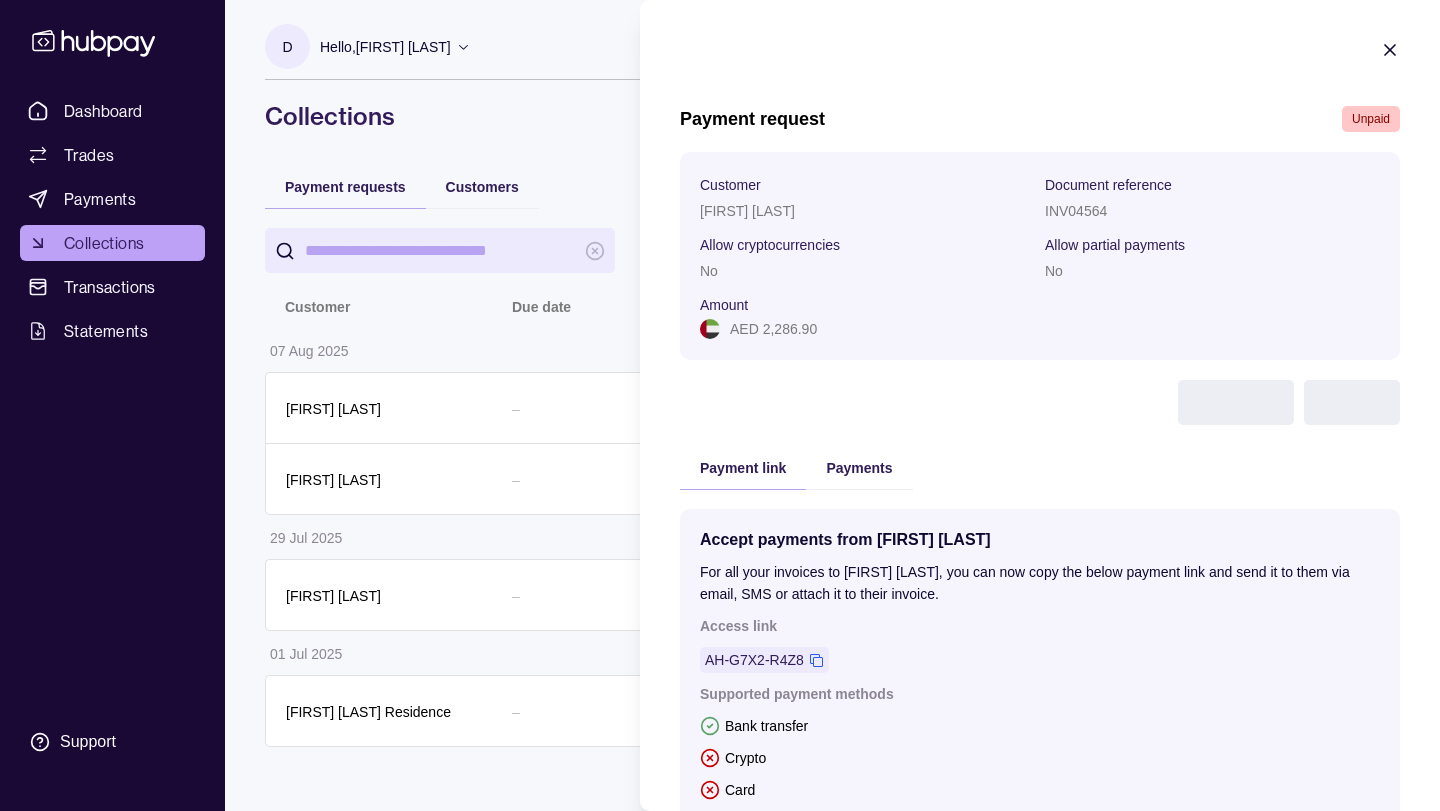 click on "Dashboard Trades Payments Collections Transactions Statements Support D Hello, [FIRST] [LAST] Skyelume LLC FZ Account Terms and conditions Privacy policy Sign out Collections Payment requests Customers Add new Customer Due date Document reference Amount Status 07 Aug 2025 [FIRST] [LAST] – INV04564-A AED 2,312.10 Unpaid [FIRST] [LAST] – INV04564 AED 2,286.90 Unpaid 29 Jul 2025 [FIRST] [LAST] – INV04544 AED 11,730.60 Paid 01 Jul 2025 [FIRST] [LAST] Residence – INV04500 AED 1,681.05 Paid Collections | Hubpay Payment request Unpaid Customer [FIRST] [LAST] Document reference INV04564 Allow cryptocurrencies No Allow partial payments No Amount AED 2,286.90 Cancel Edit Payment link Payments Accept payments from [FIRST] [LAST] For all your invoices to [FIRST] [LAST], you can now copy the below payment link and send it to them via email, SMS or attach it to their invoice. Access link AH-G7X2-R4Z8 Supported payment methods Bank transfer Crypto Card View card fees Open Share" at bounding box center [720, 405] 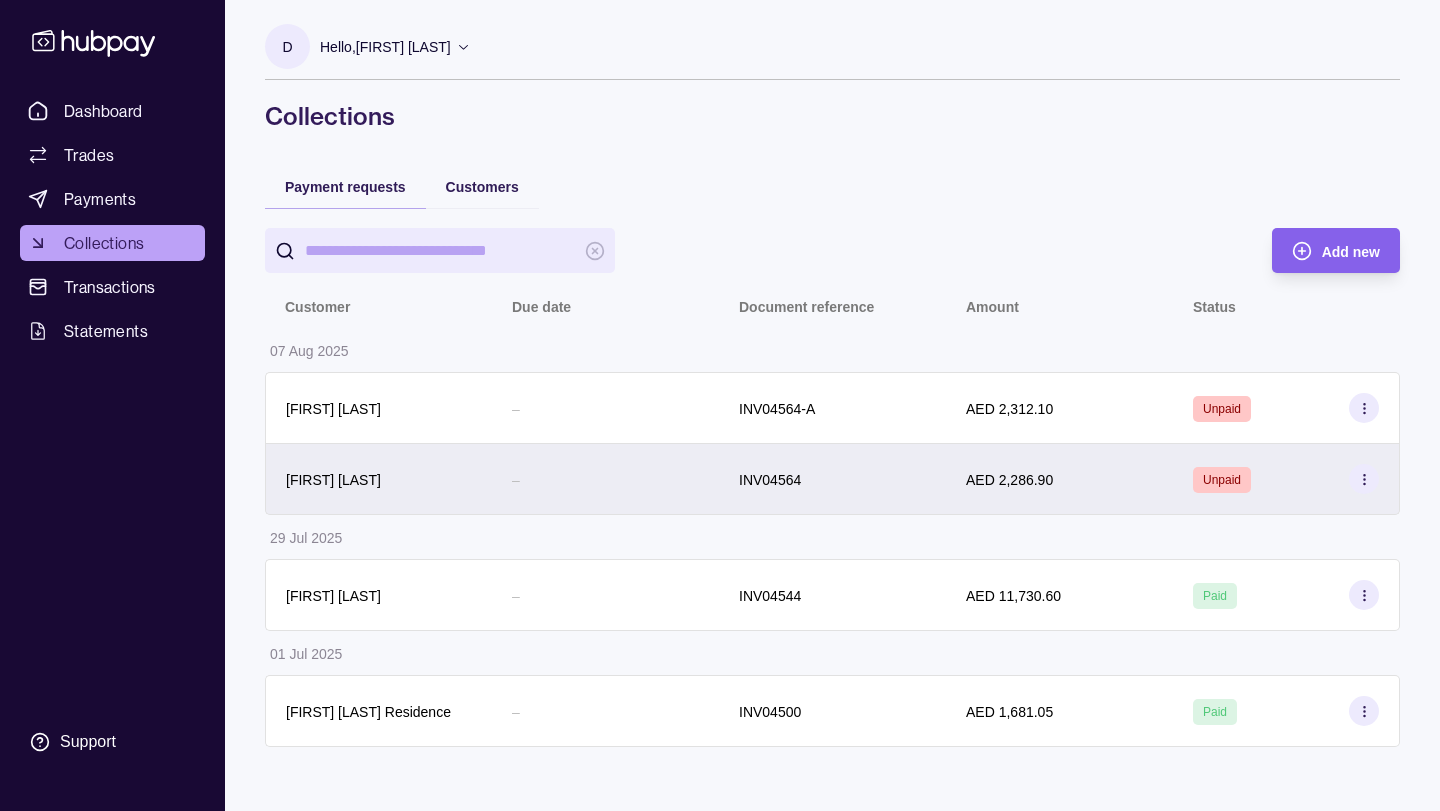 click 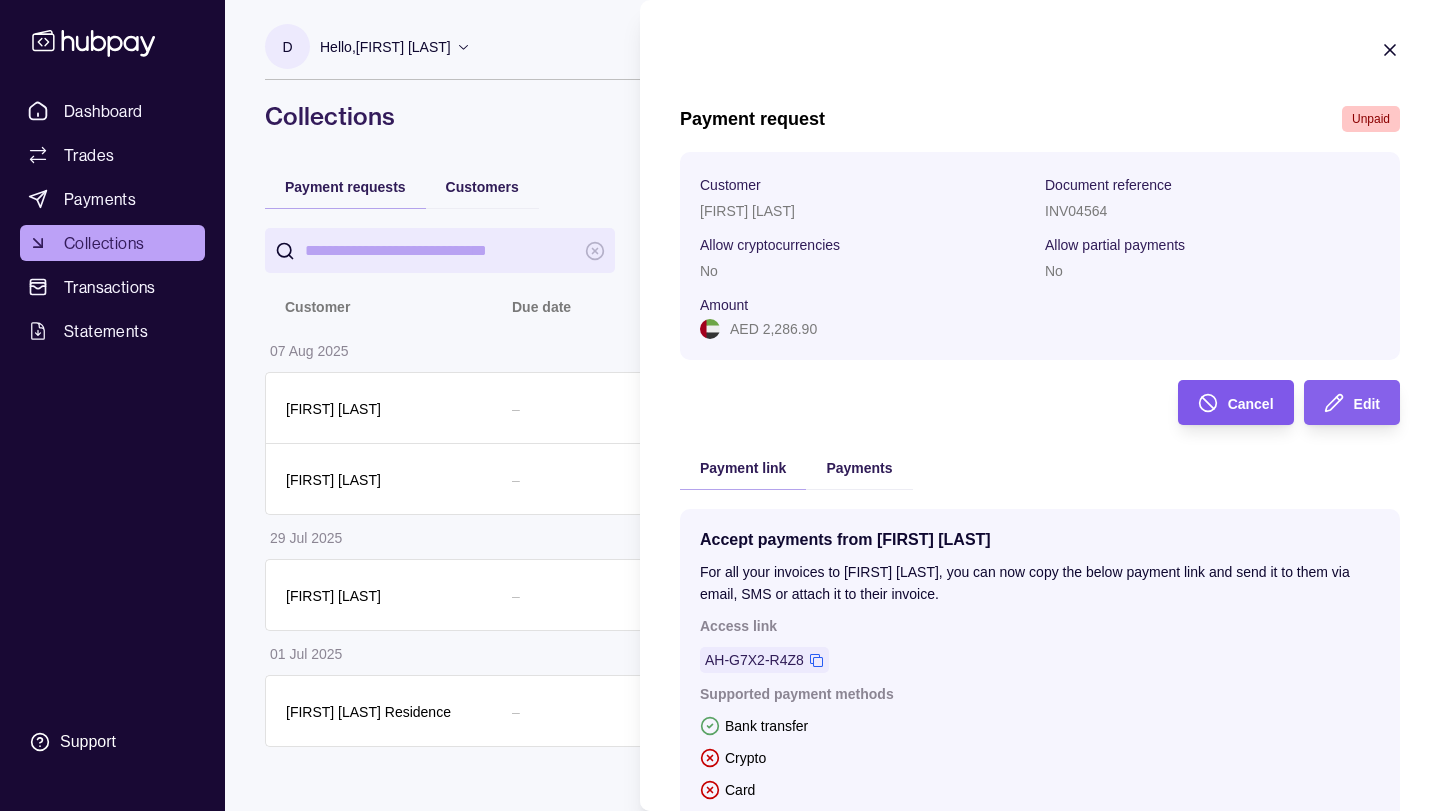 click on "Cancel" at bounding box center [1251, 403] 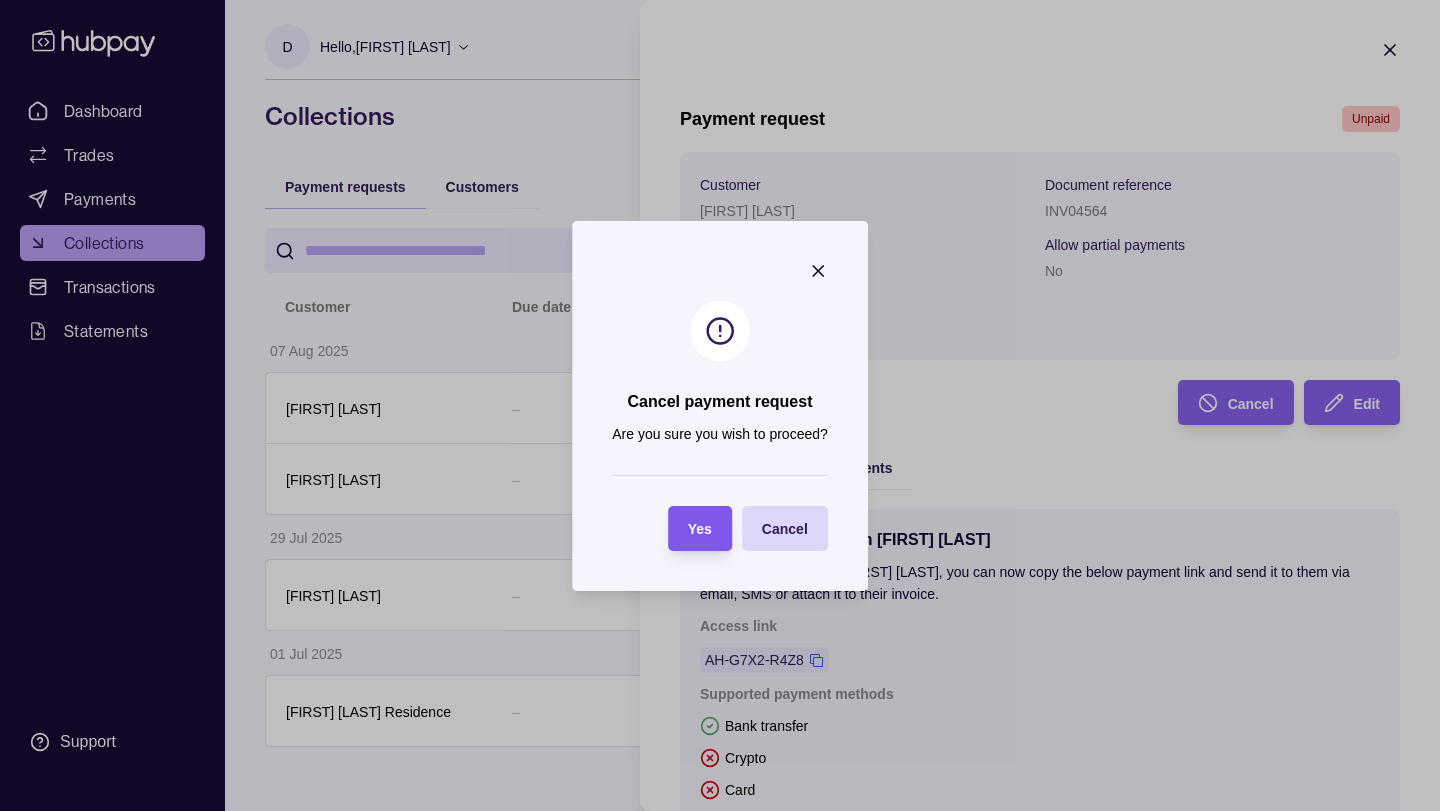 click on "Yes" at bounding box center [685, 528] 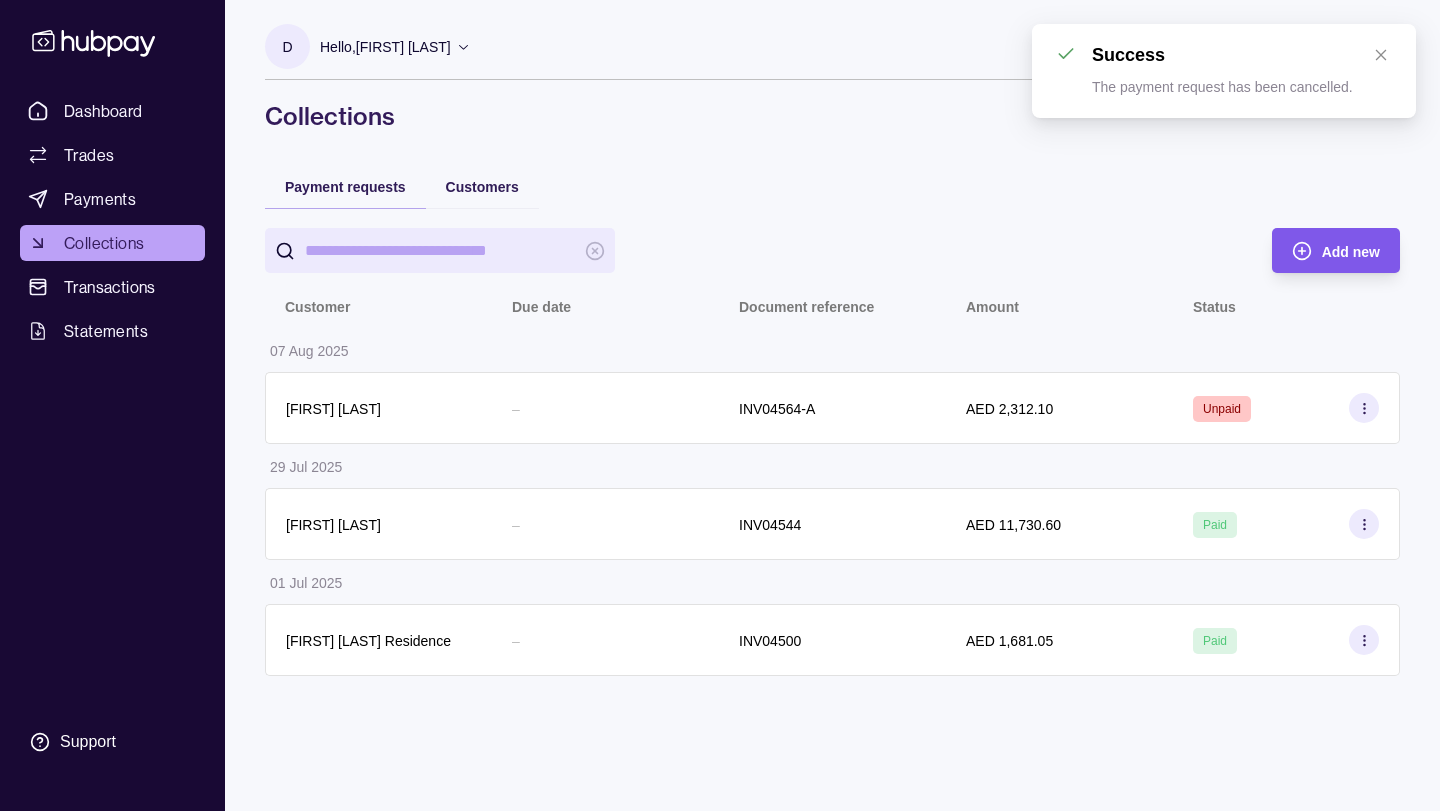 click on "Add new" at bounding box center (1351, 252) 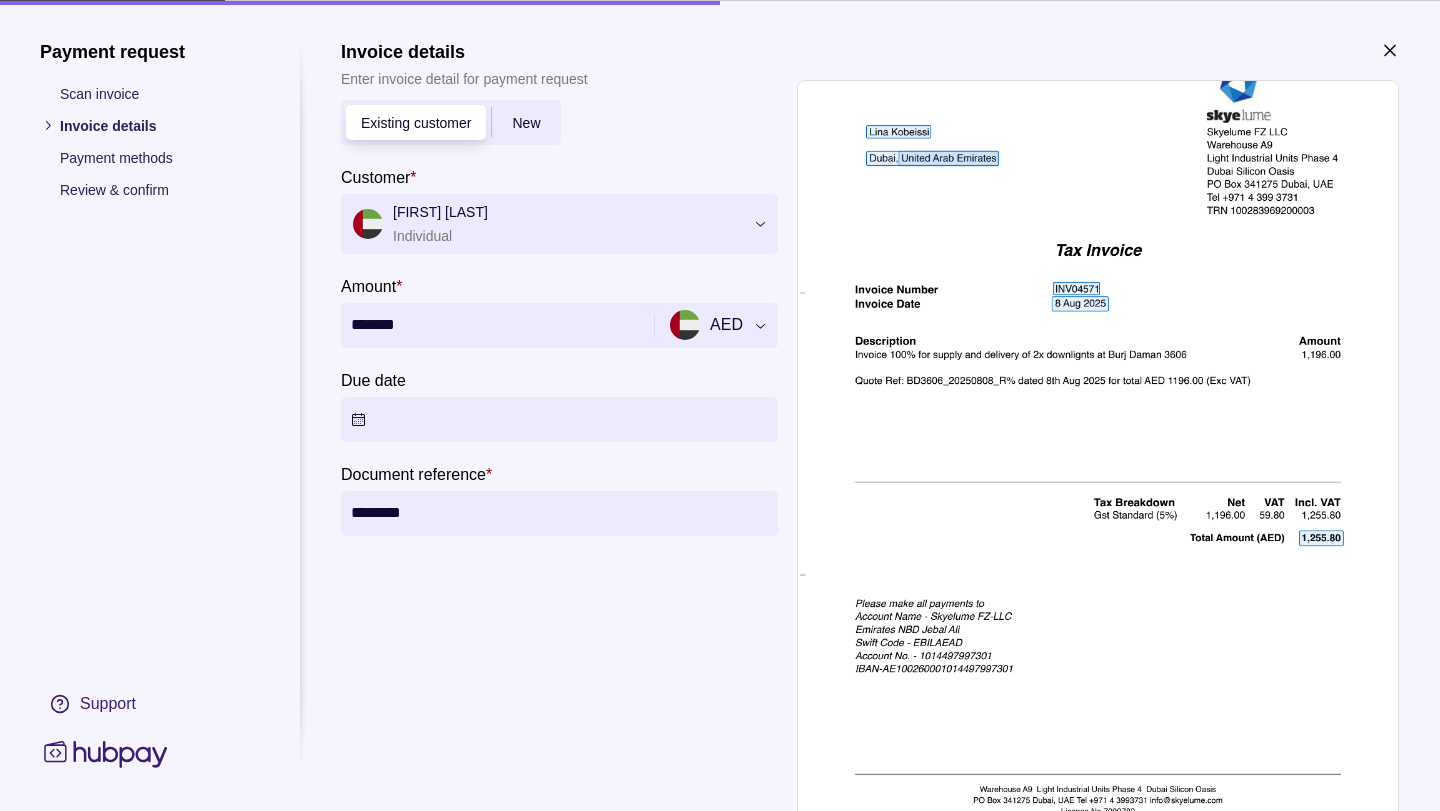 scroll, scrollTop: 70, scrollLeft: 0, axis: vertical 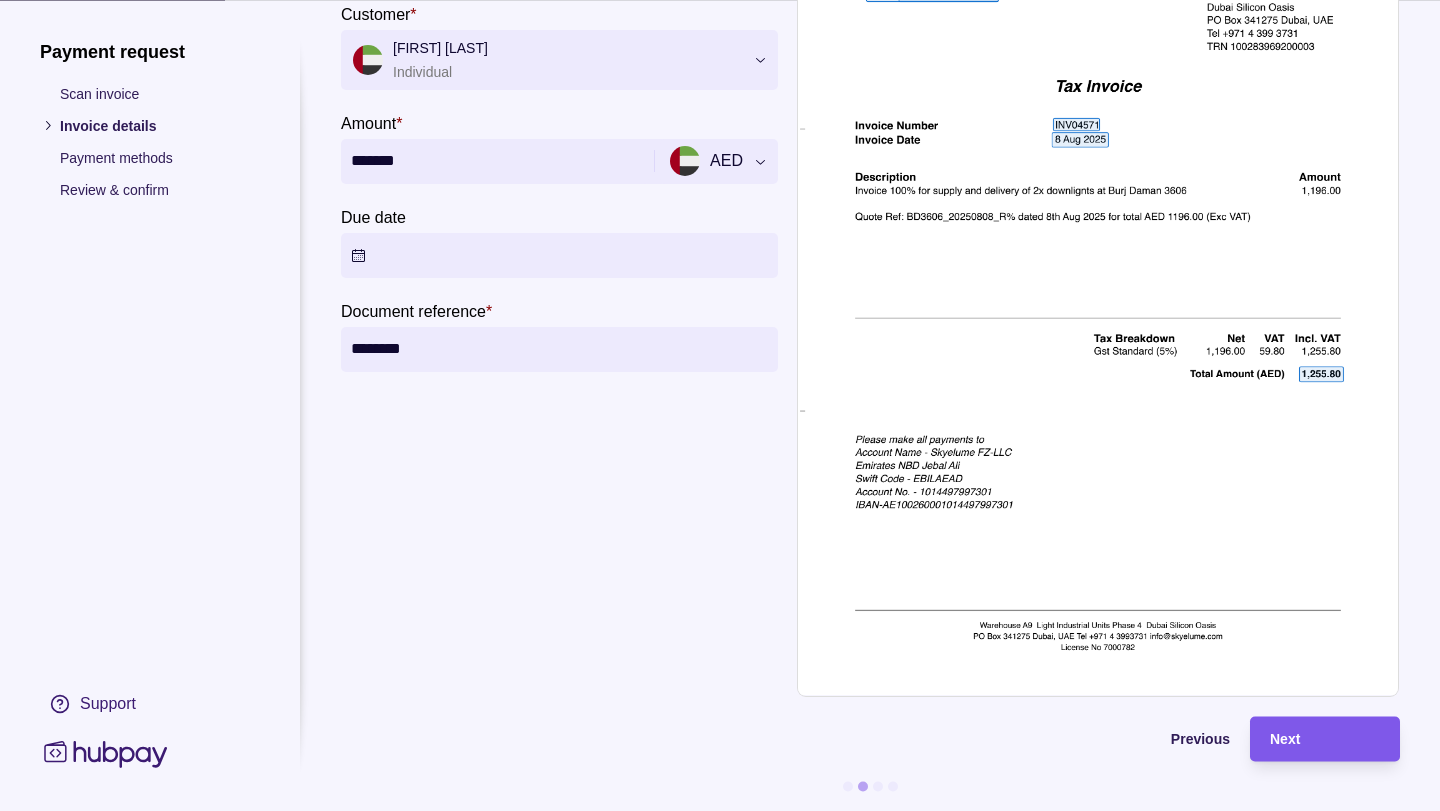 click on "Next" at bounding box center [1325, 739] 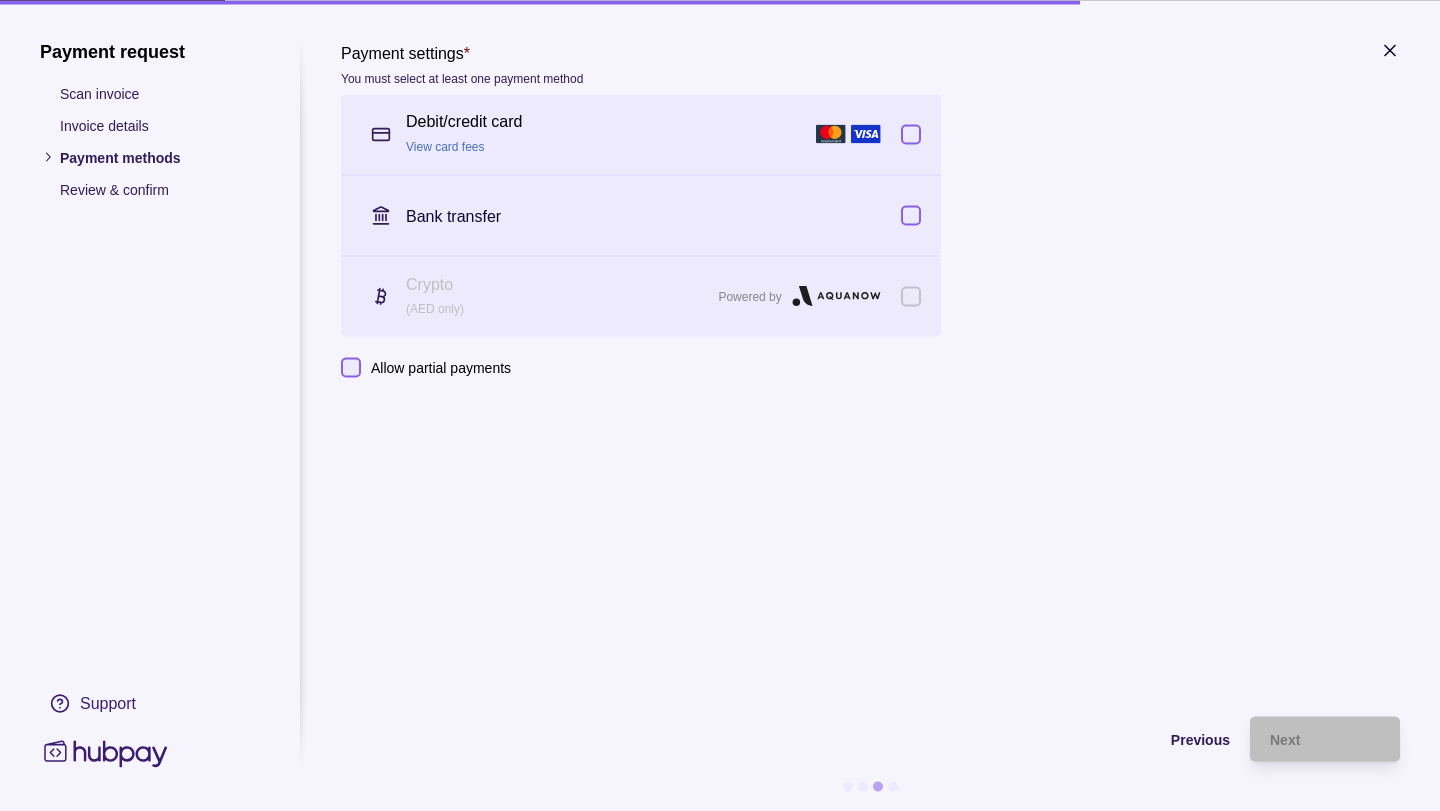 click at bounding box center [911, 134] 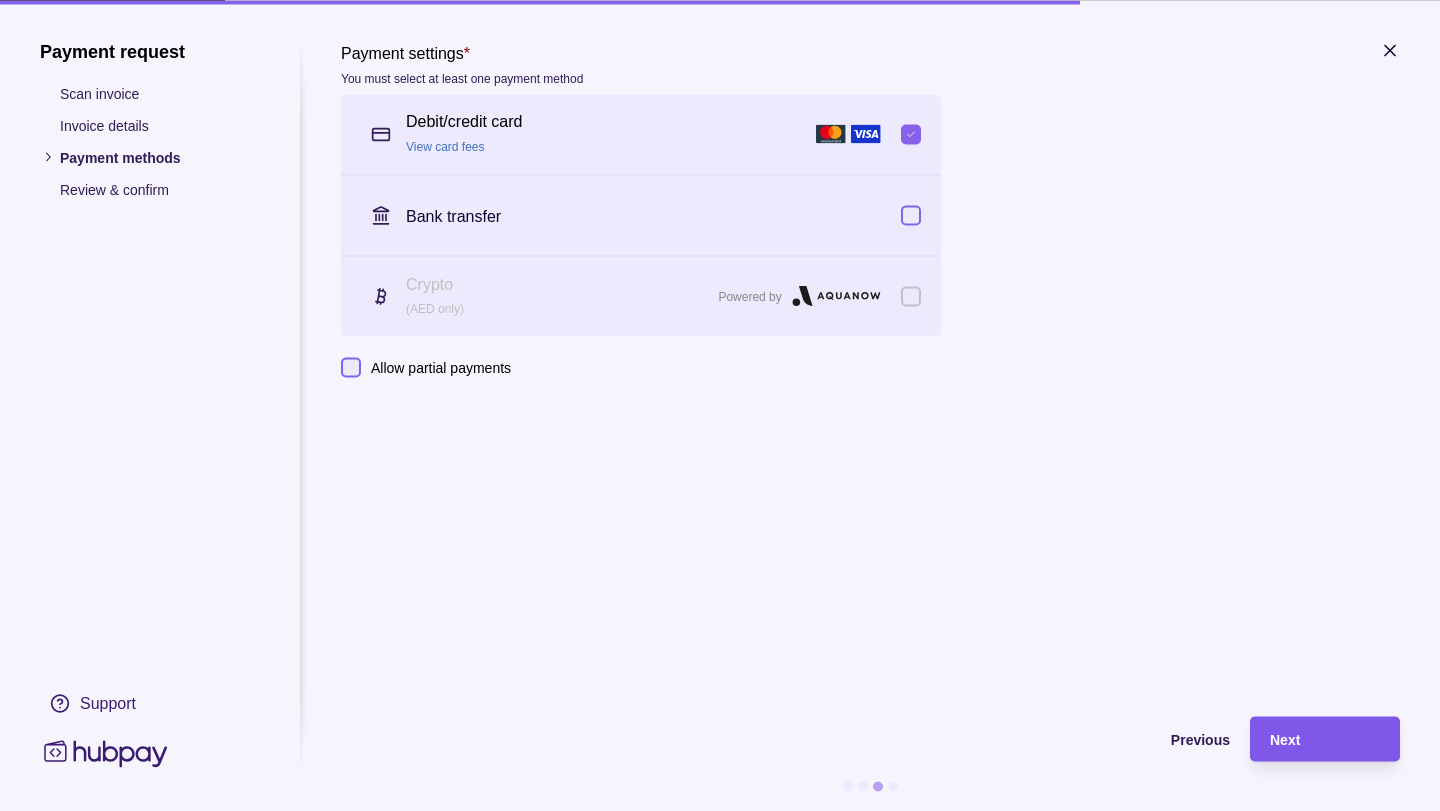 click on "Next" at bounding box center [1285, 740] 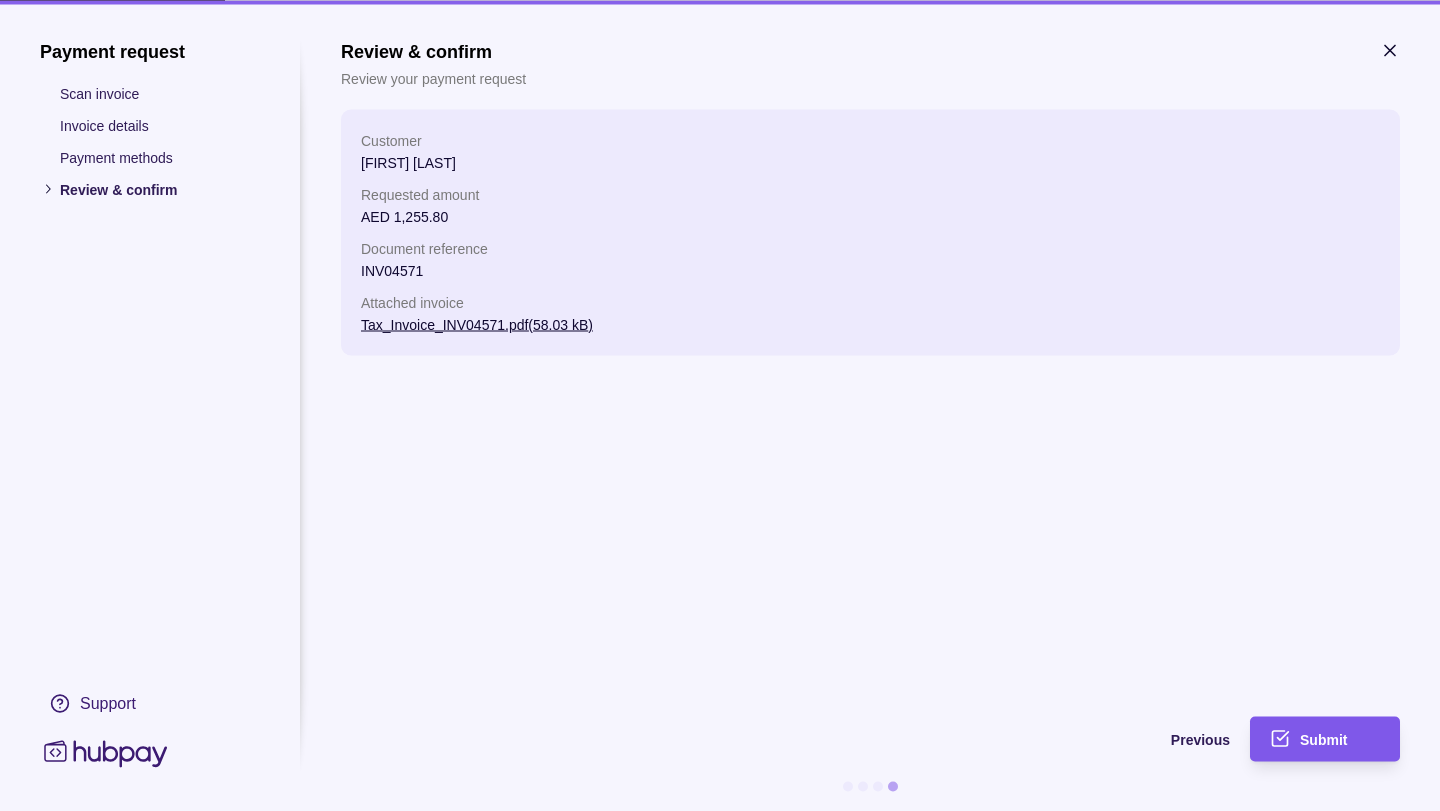 click on "Submit" at bounding box center (1323, 740) 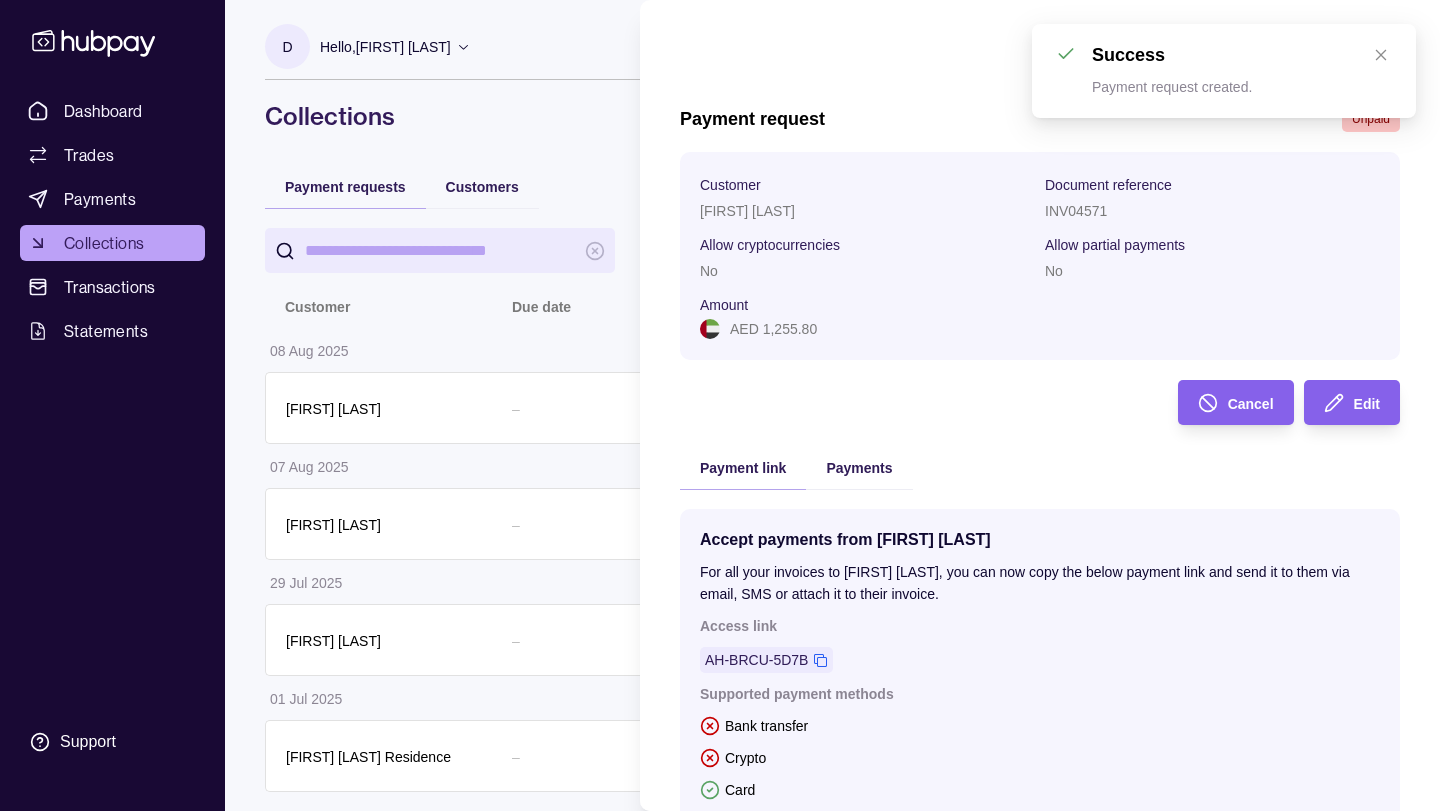 scroll, scrollTop: 0, scrollLeft: 0, axis: both 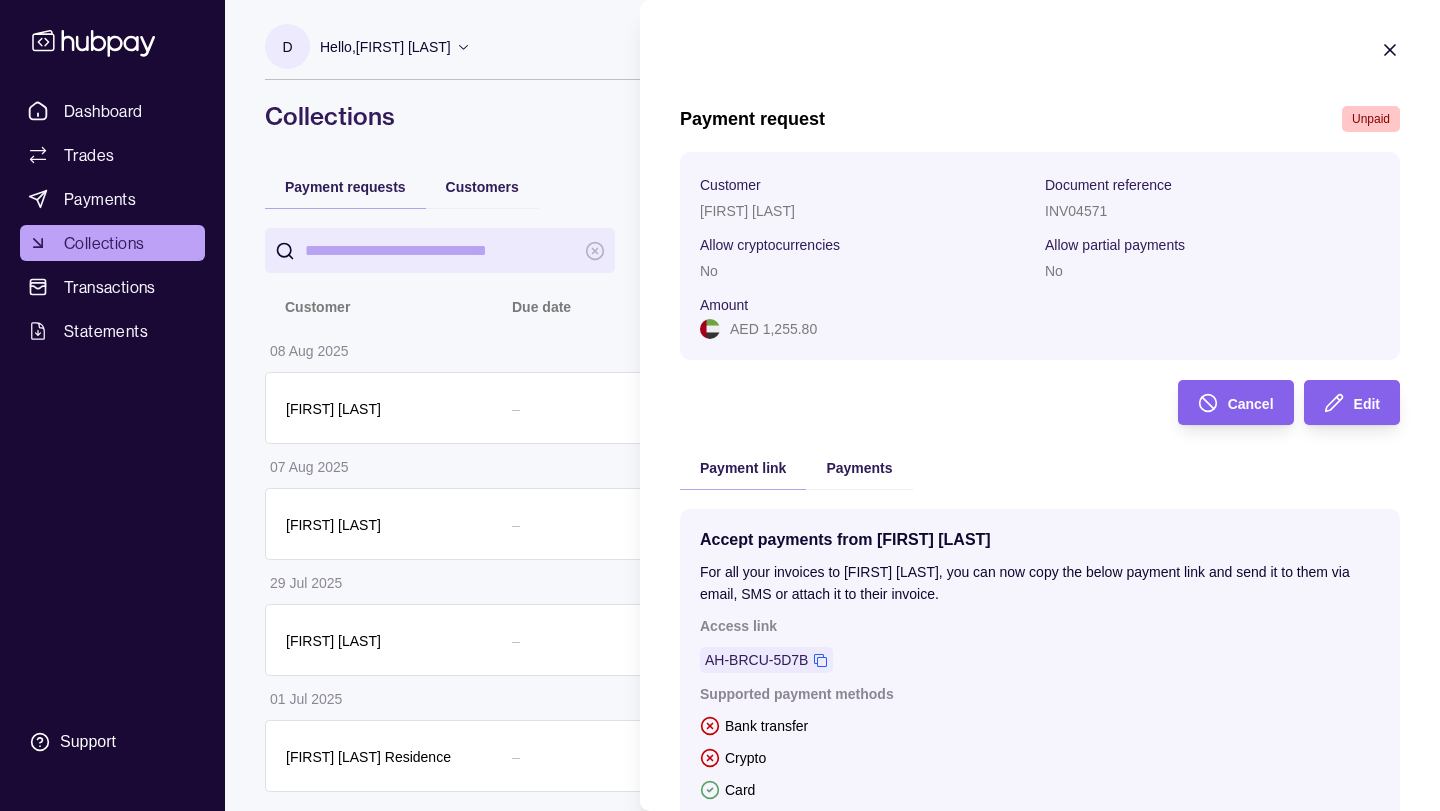 click 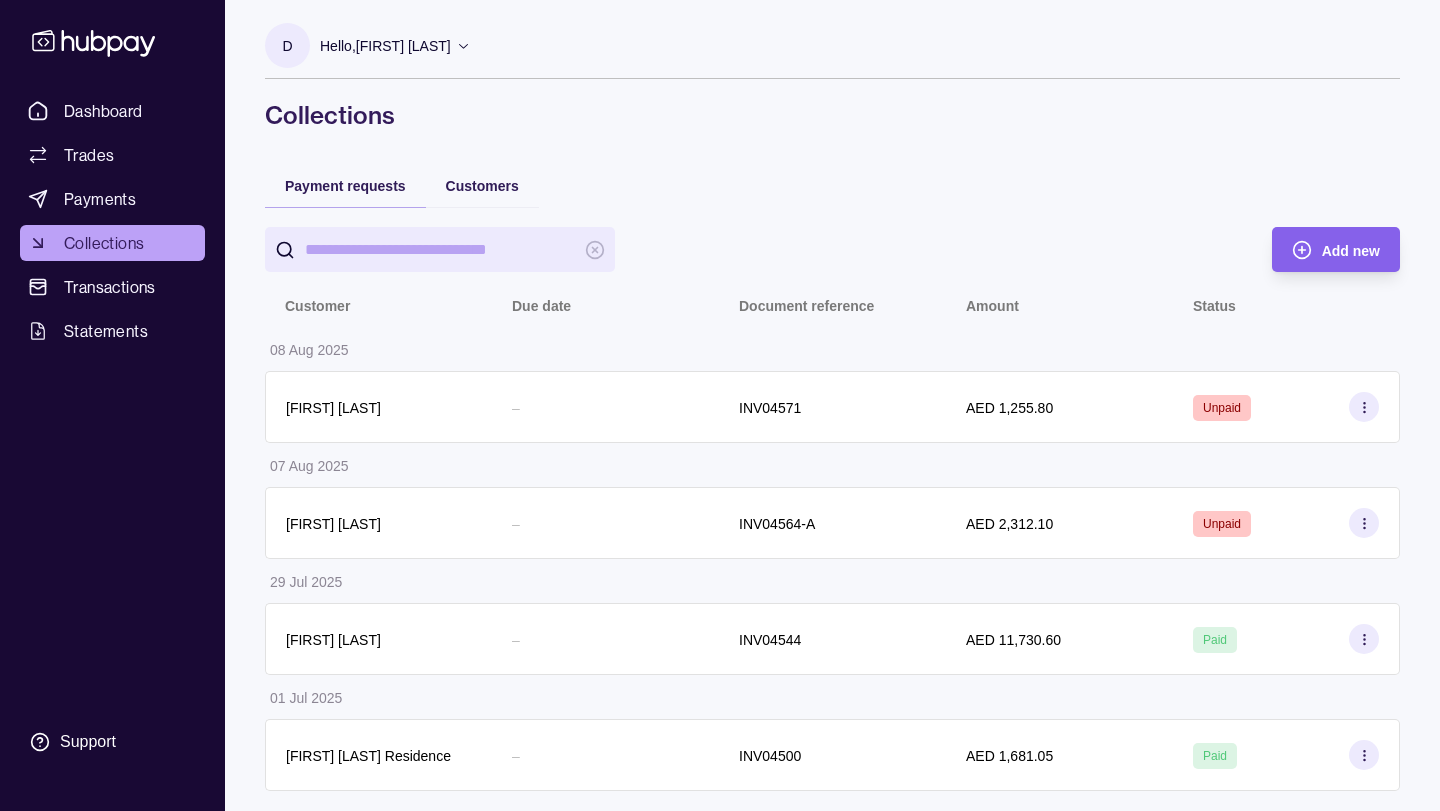 scroll, scrollTop: 1, scrollLeft: 0, axis: vertical 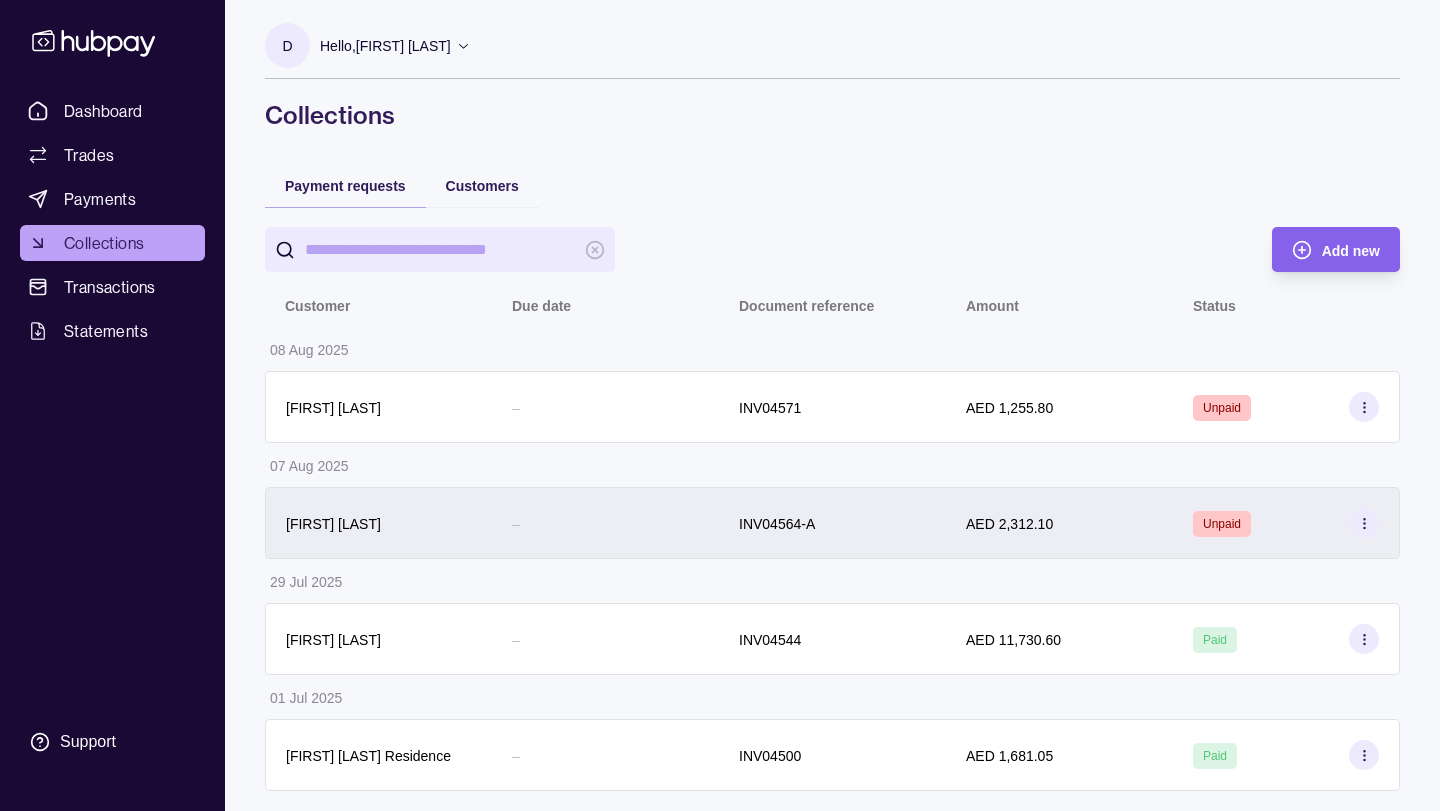 click 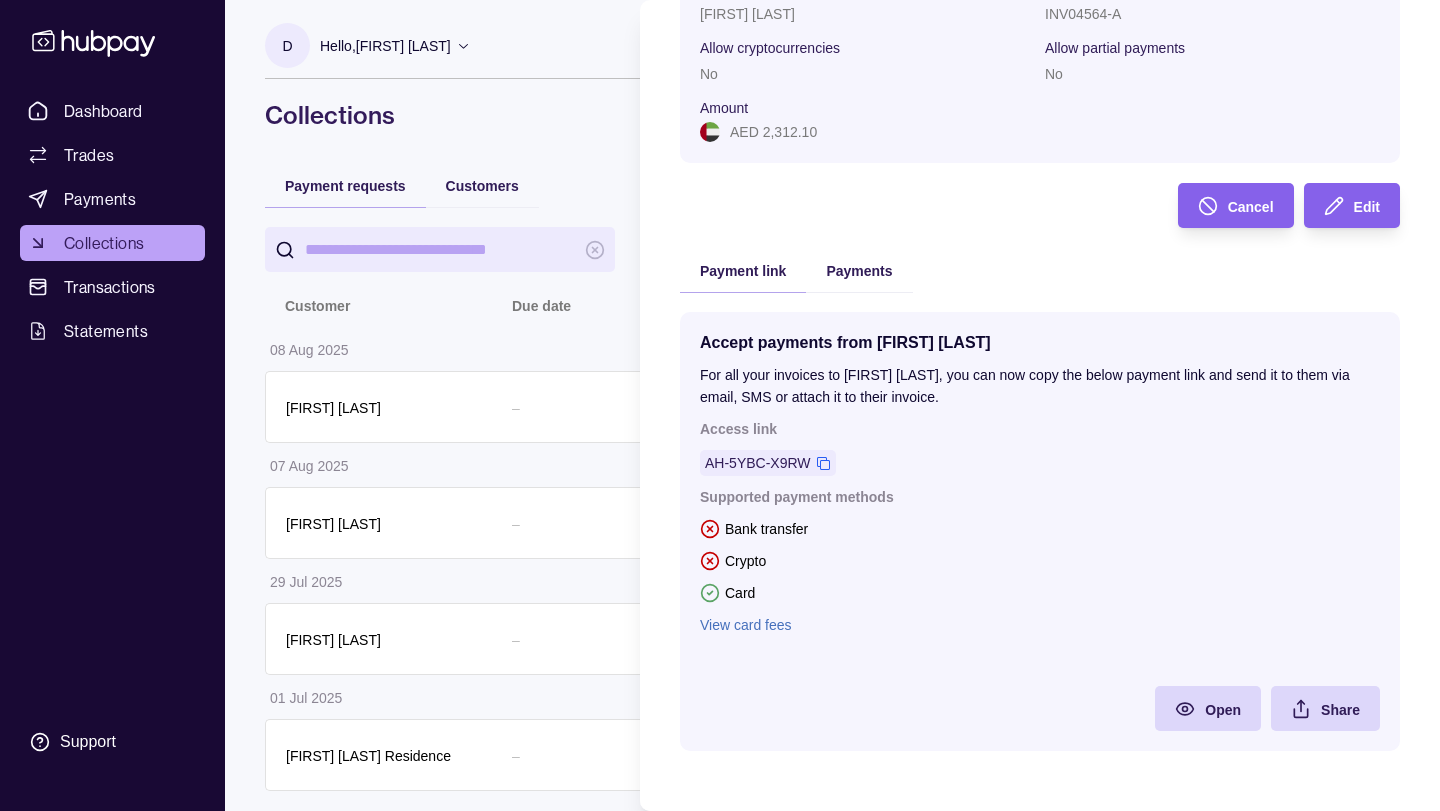 scroll, scrollTop: 197, scrollLeft: 0, axis: vertical 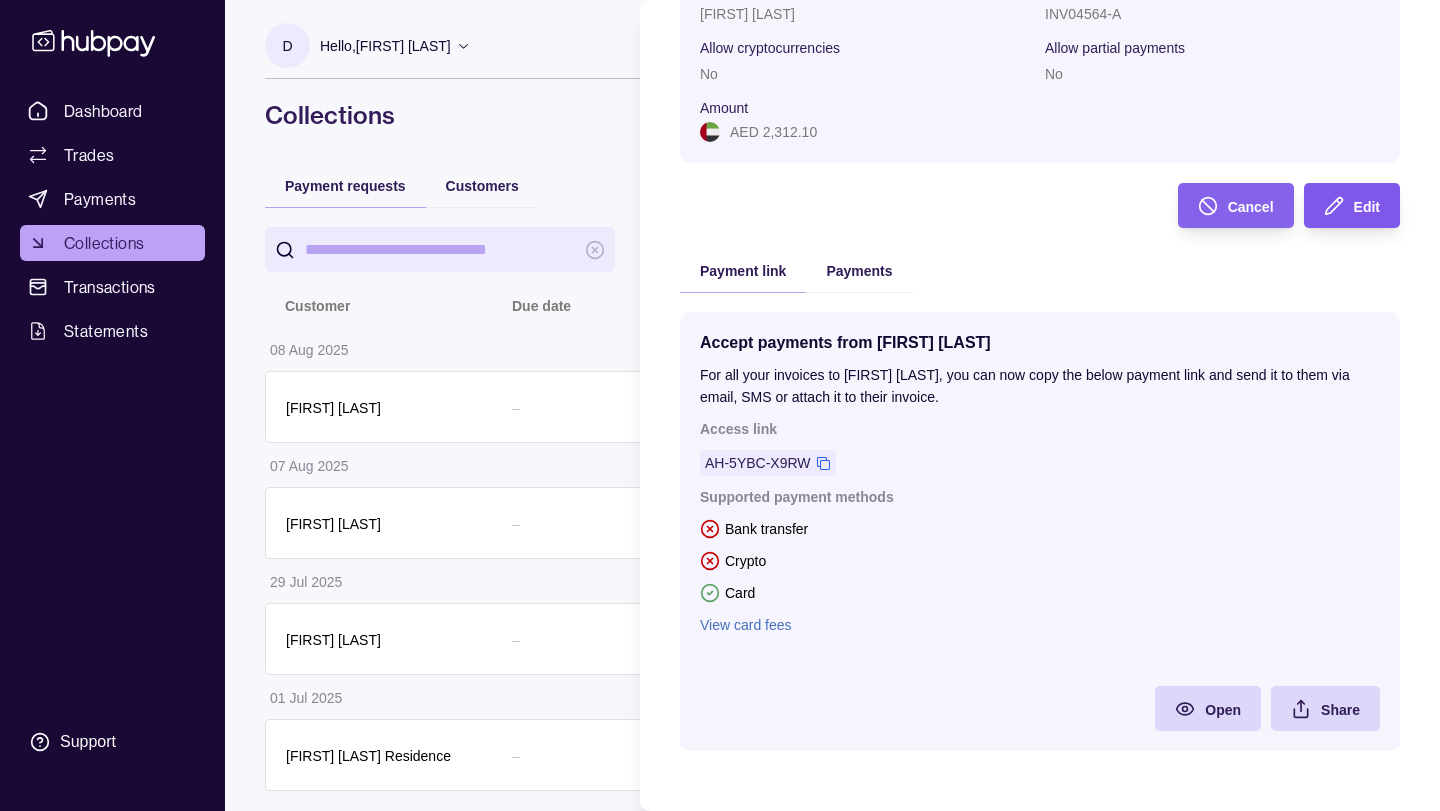 click on "Edit" at bounding box center [1367, 207] 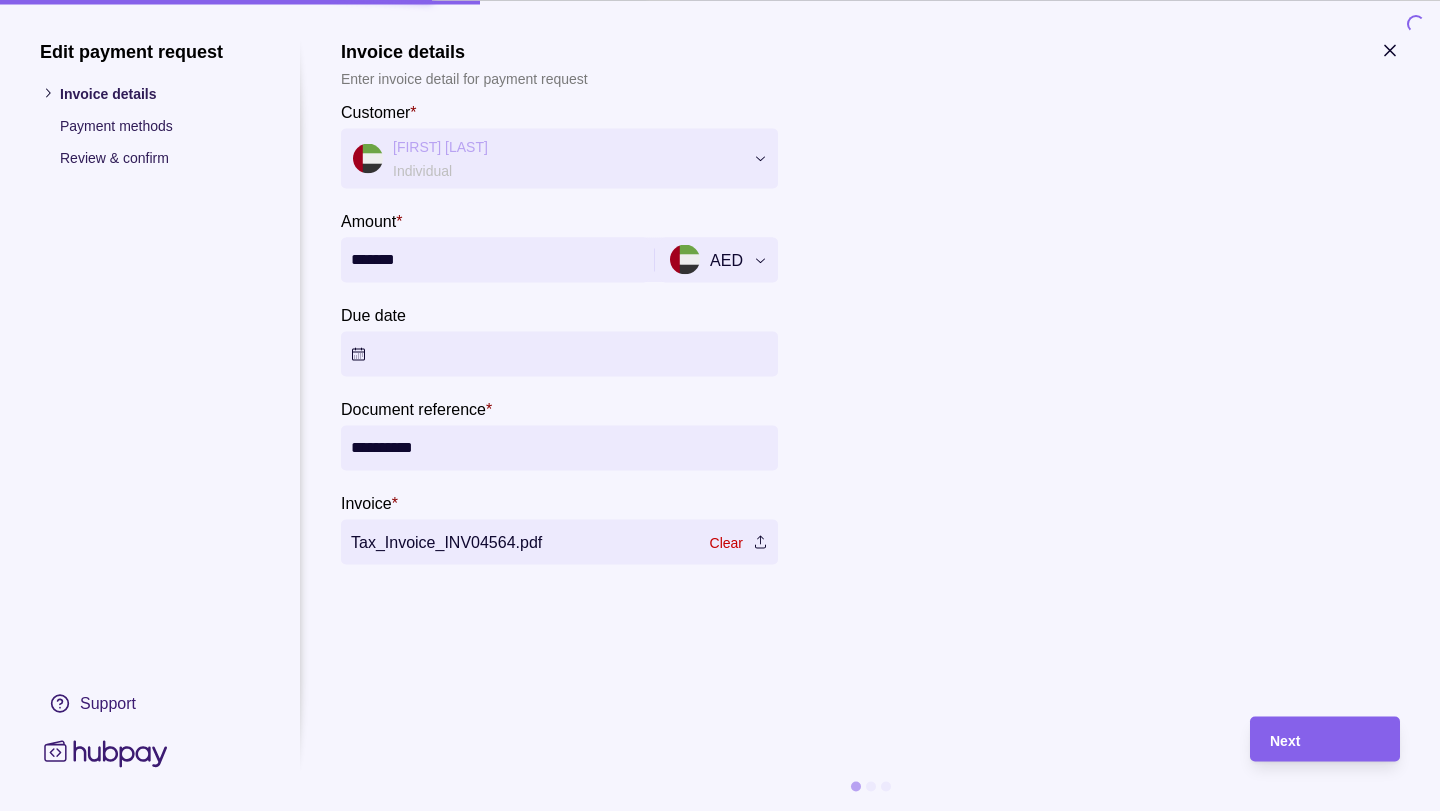 scroll, scrollTop: 0, scrollLeft: 0, axis: both 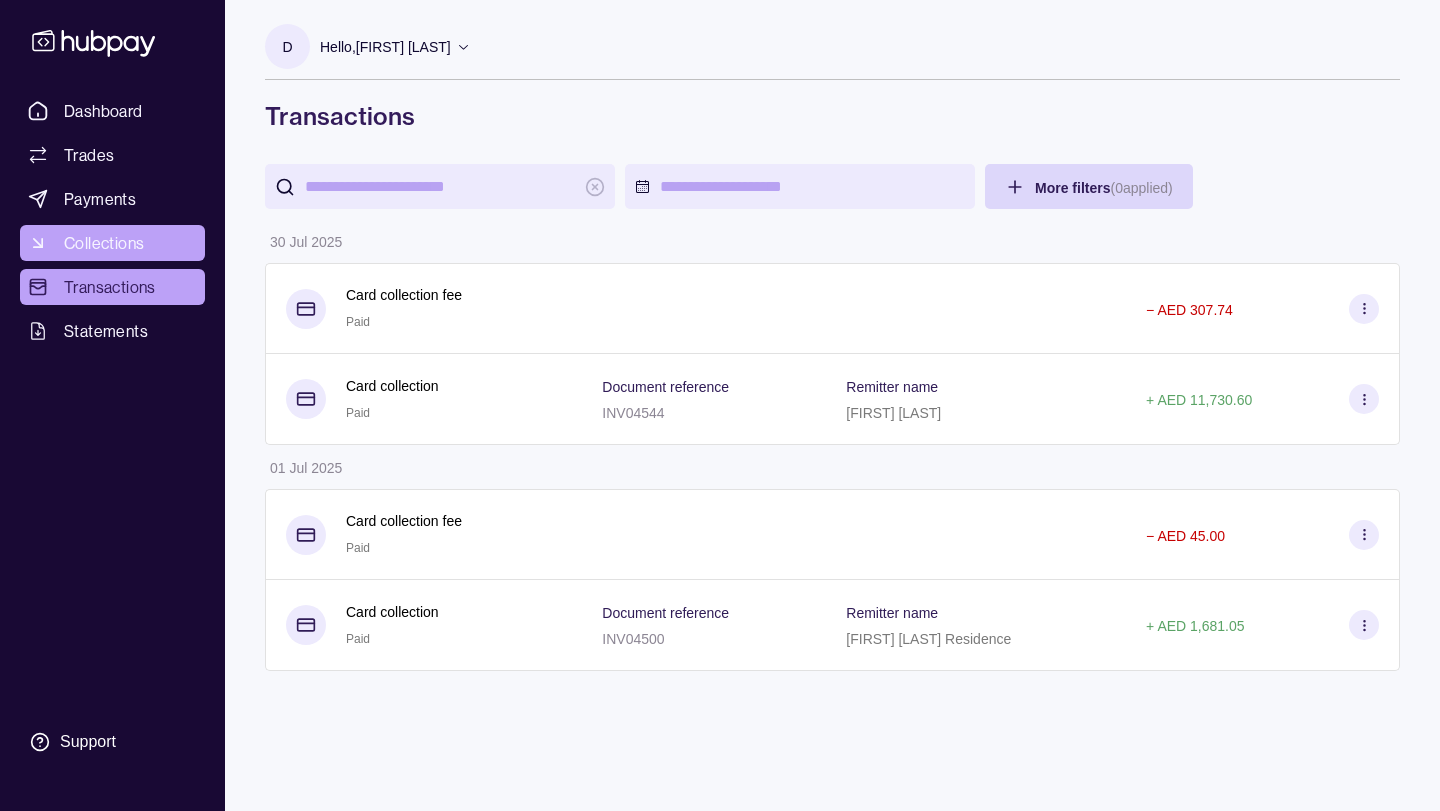 click on "Collections" at bounding box center (104, 243) 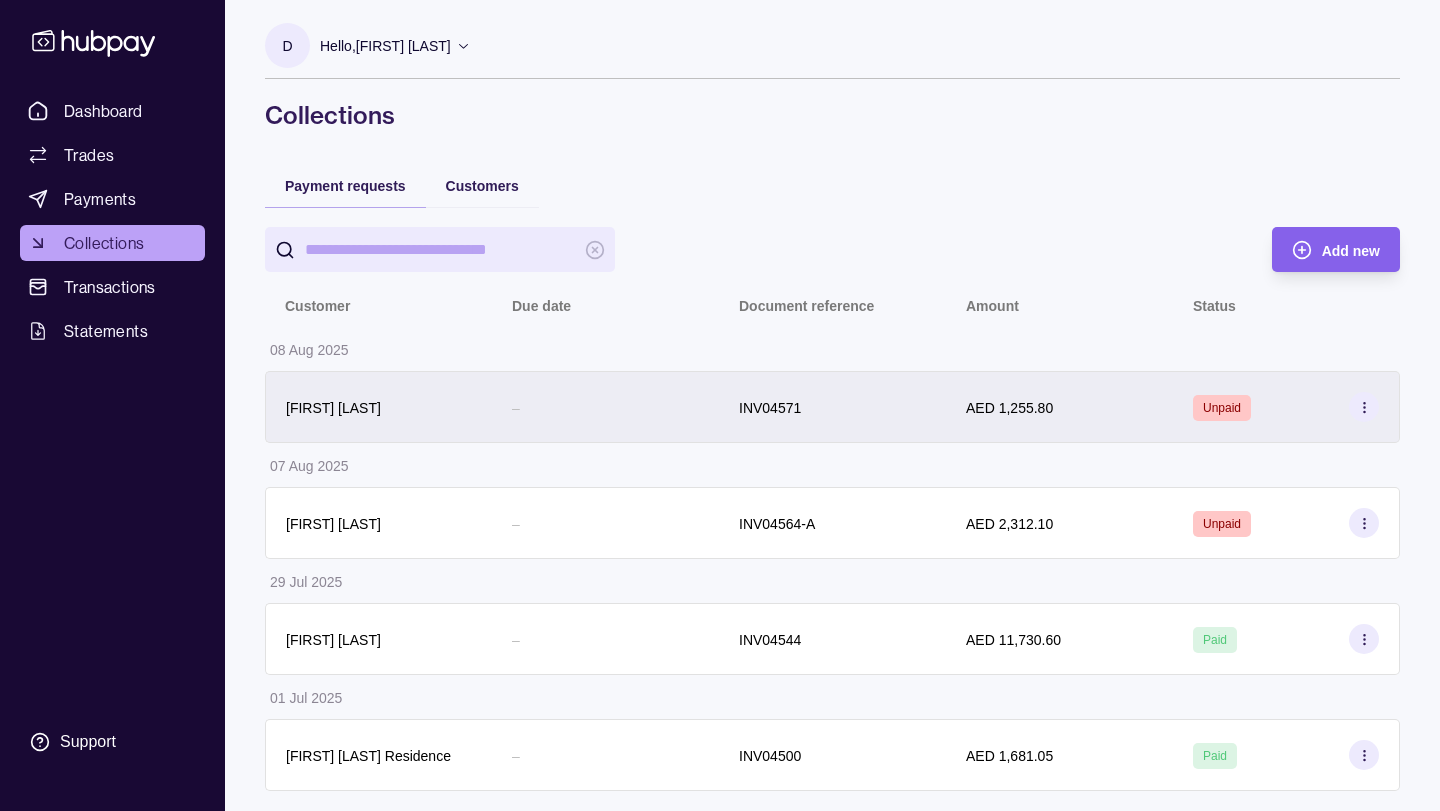 scroll, scrollTop: 1, scrollLeft: 0, axis: vertical 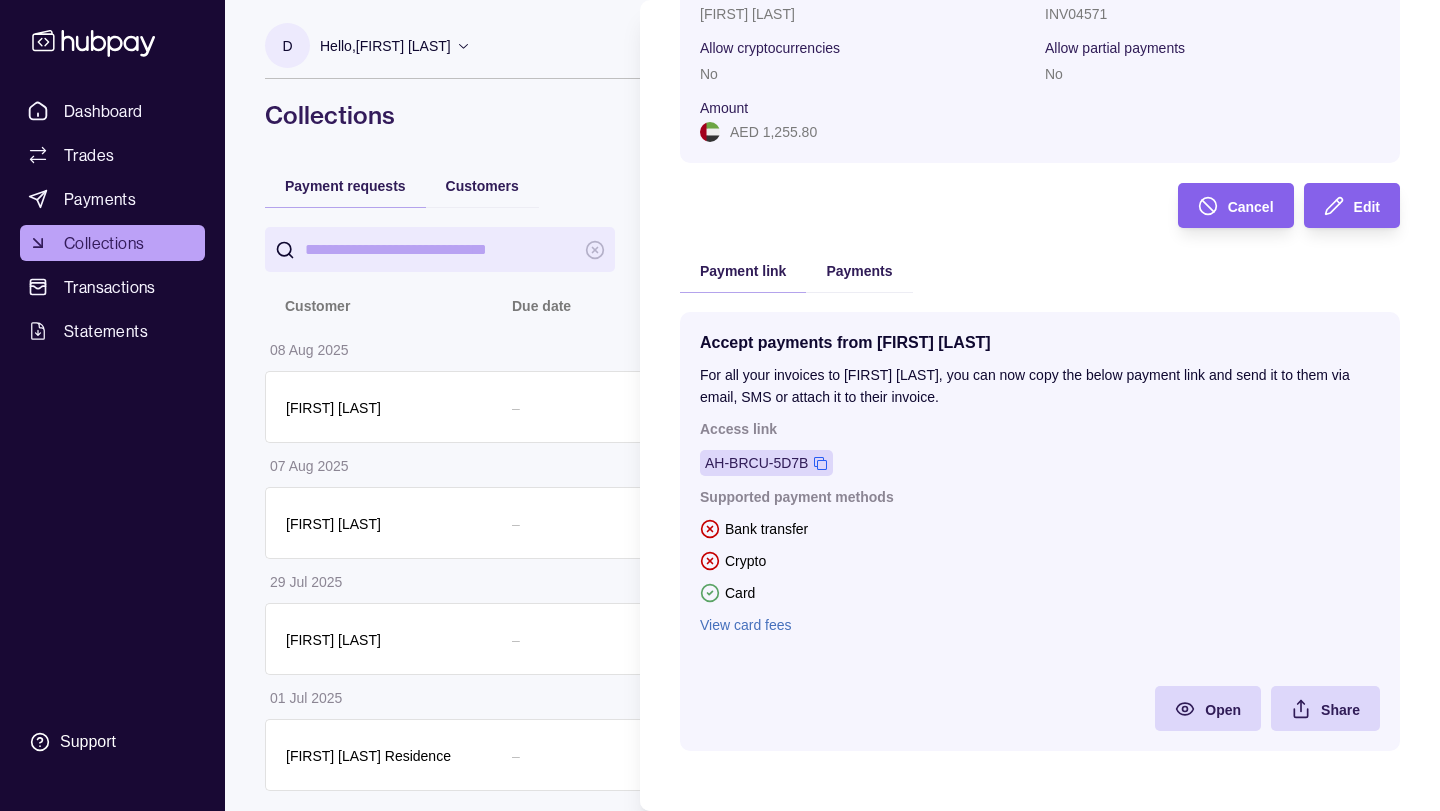 click 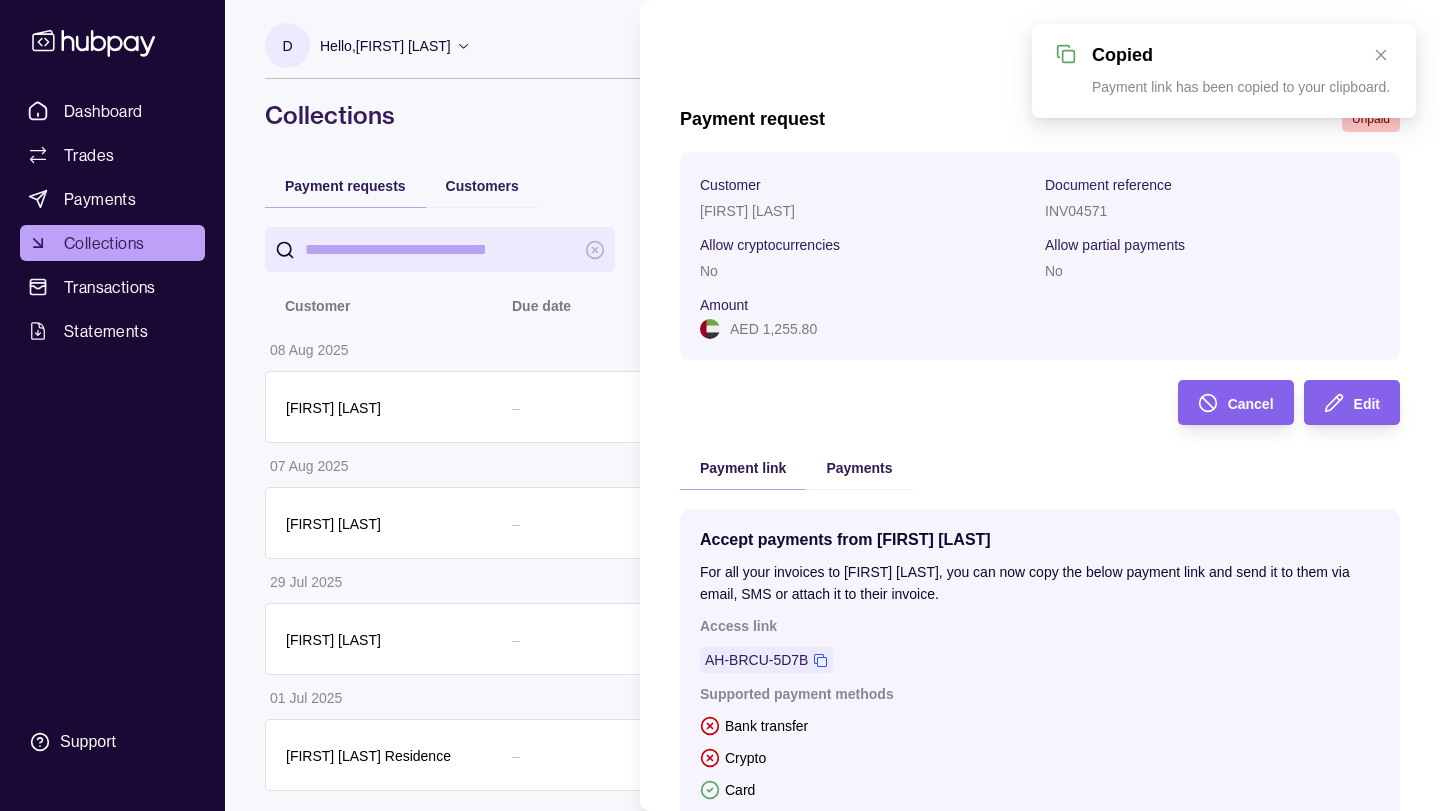 scroll, scrollTop: 0, scrollLeft: 0, axis: both 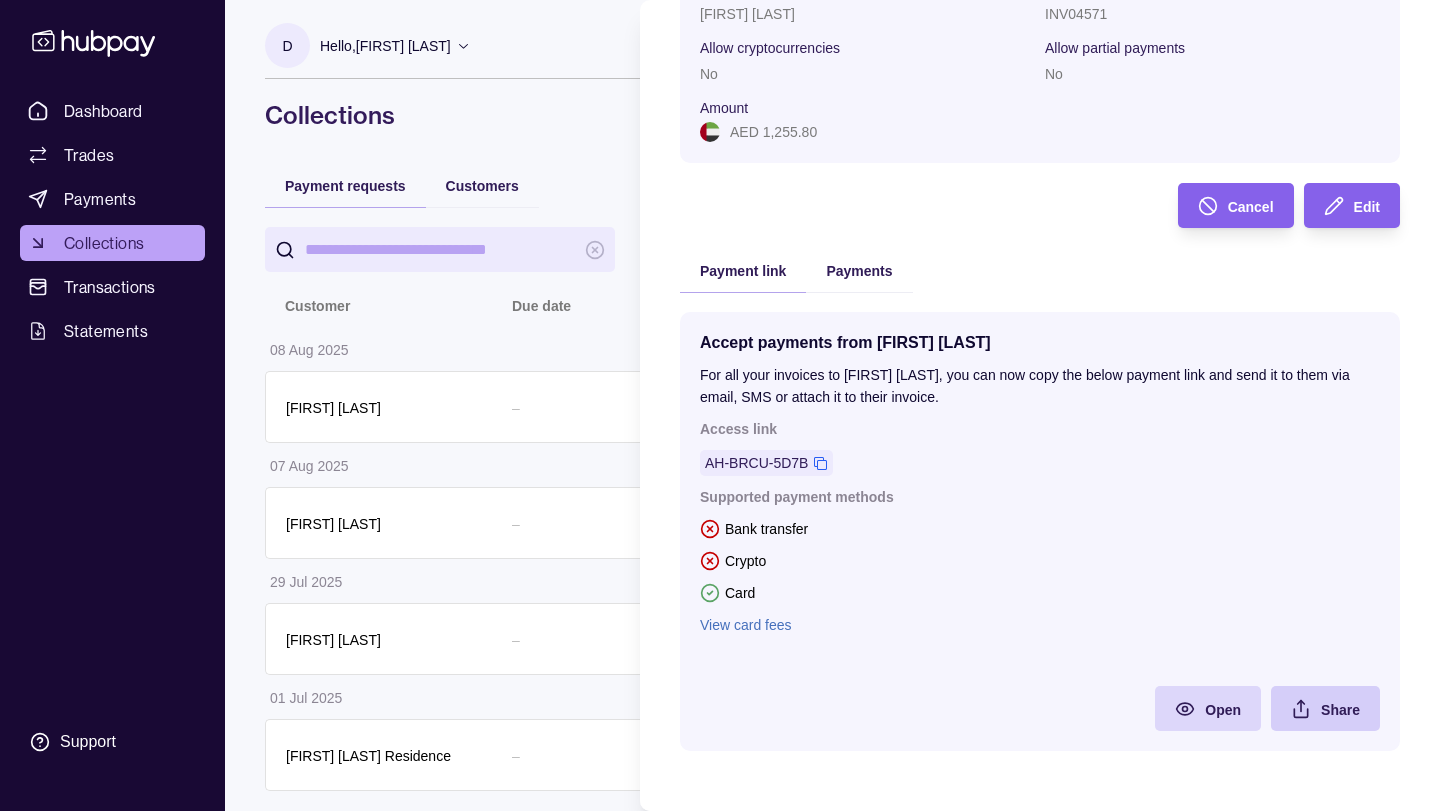 click on "Share" at bounding box center [1340, 710] 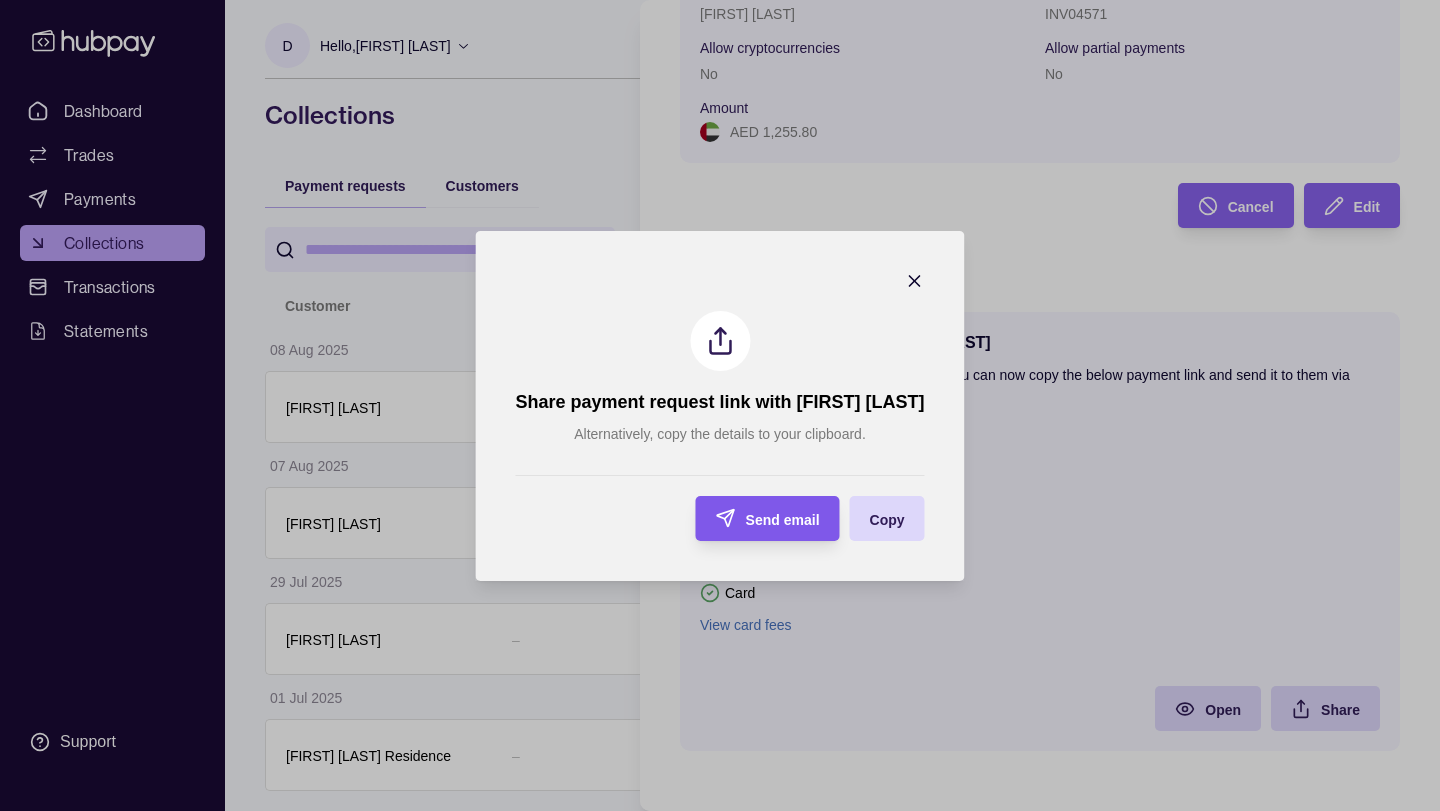 click on "Send email" at bounding box center [783, 518] 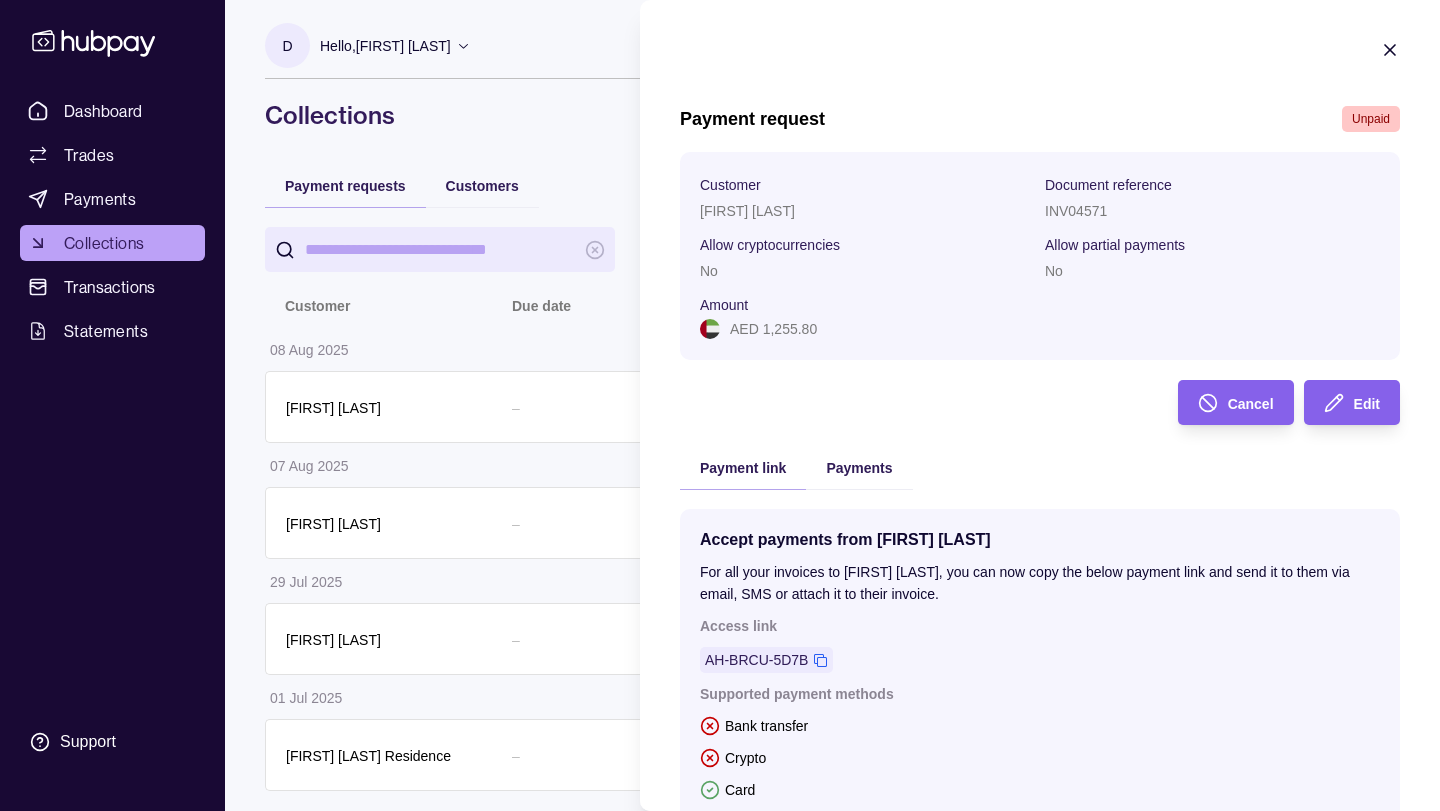 scroll, scrollTop: 0, scrollLeft: 0, axis: both 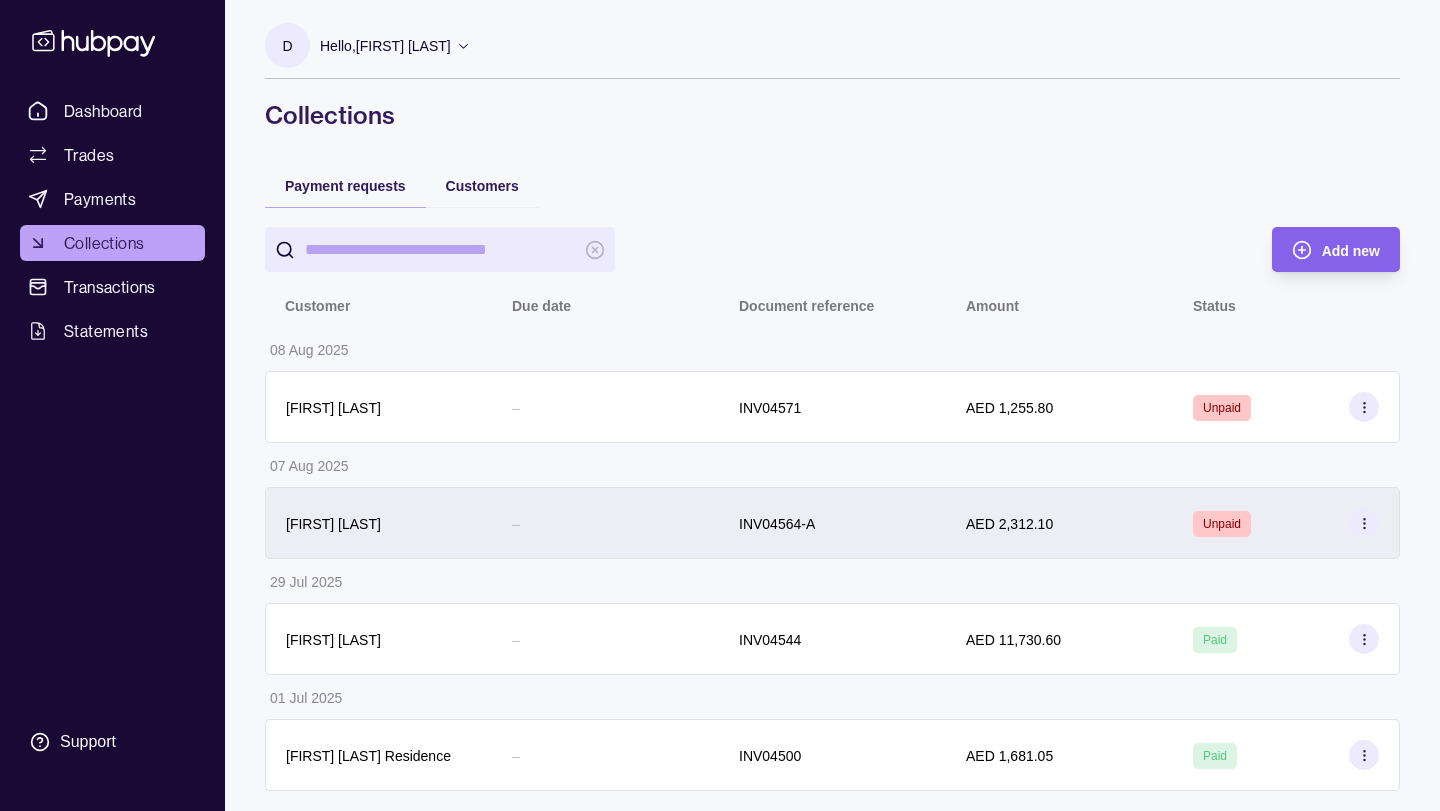 click 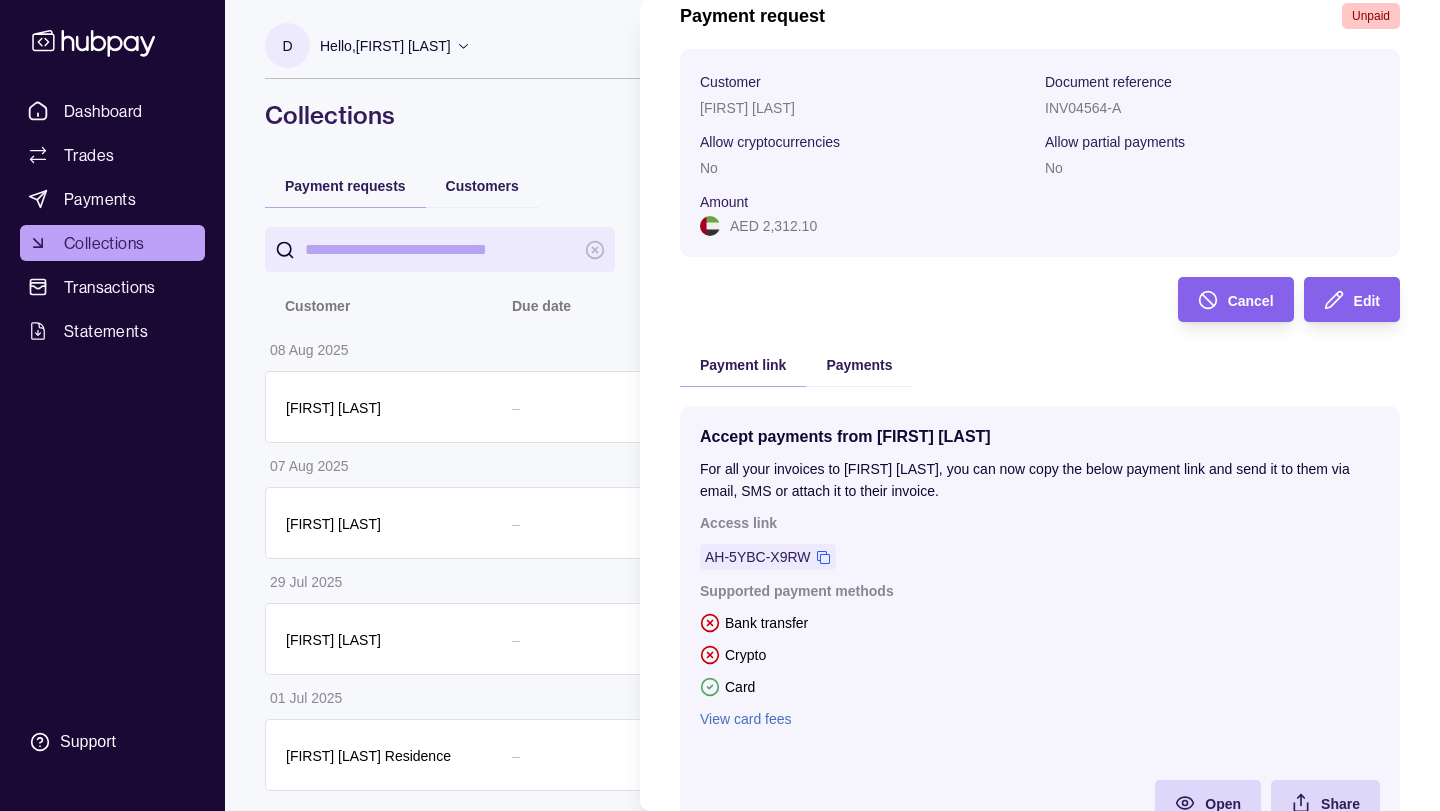 scroll, scrollTop: 182, scrollLeft: 0, axis: vertical 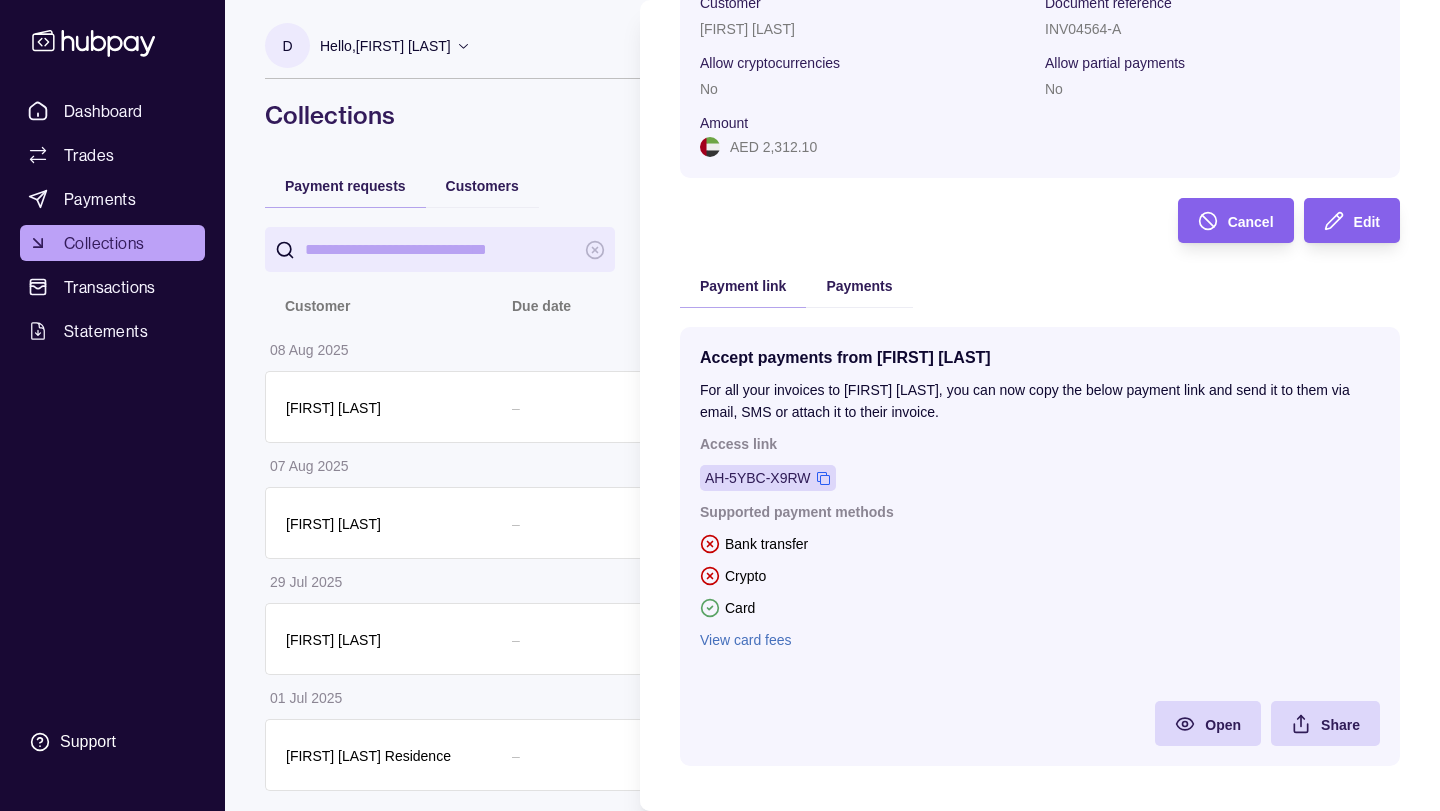 click 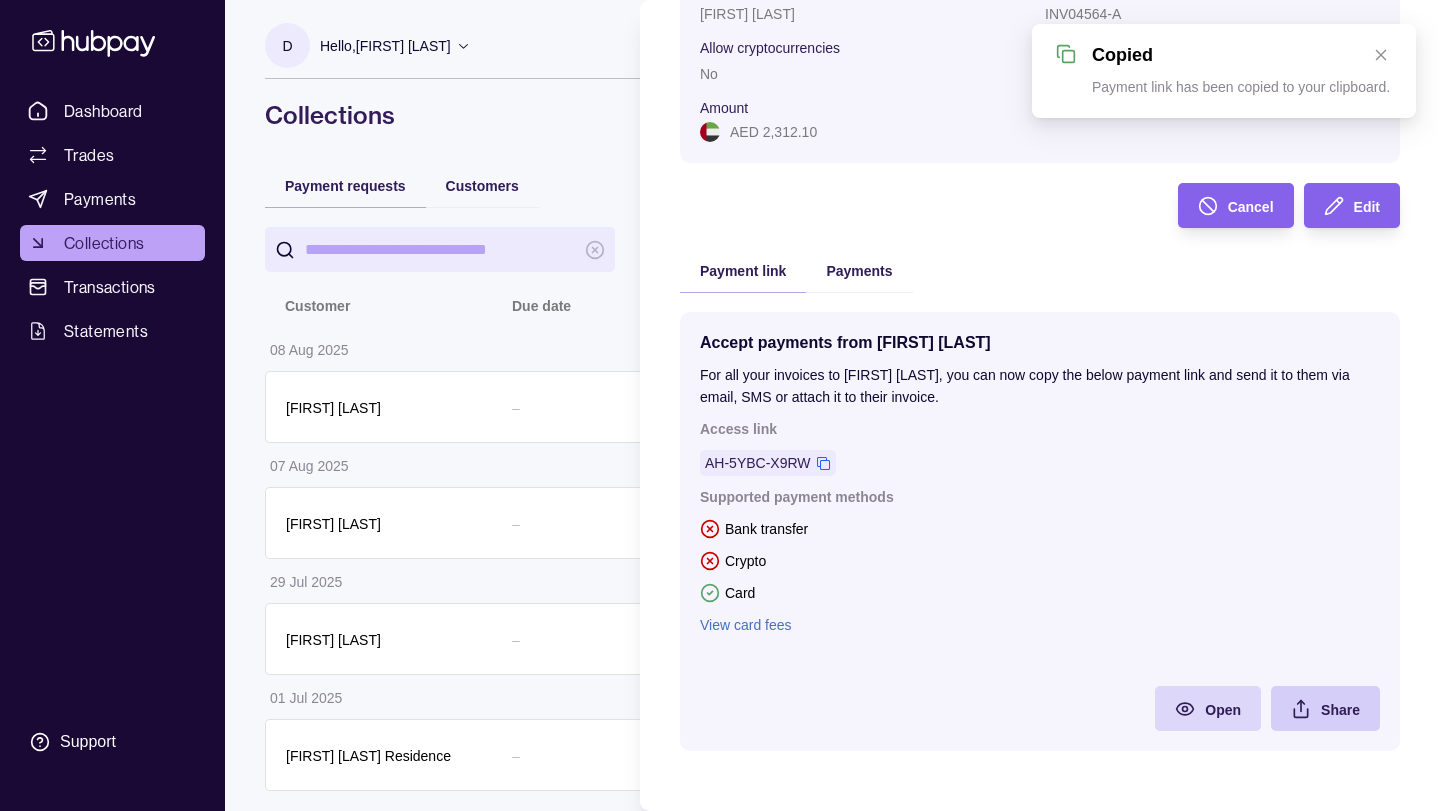 scroll, scrollTop: 197, scrollLeft: 0, axis: vertical 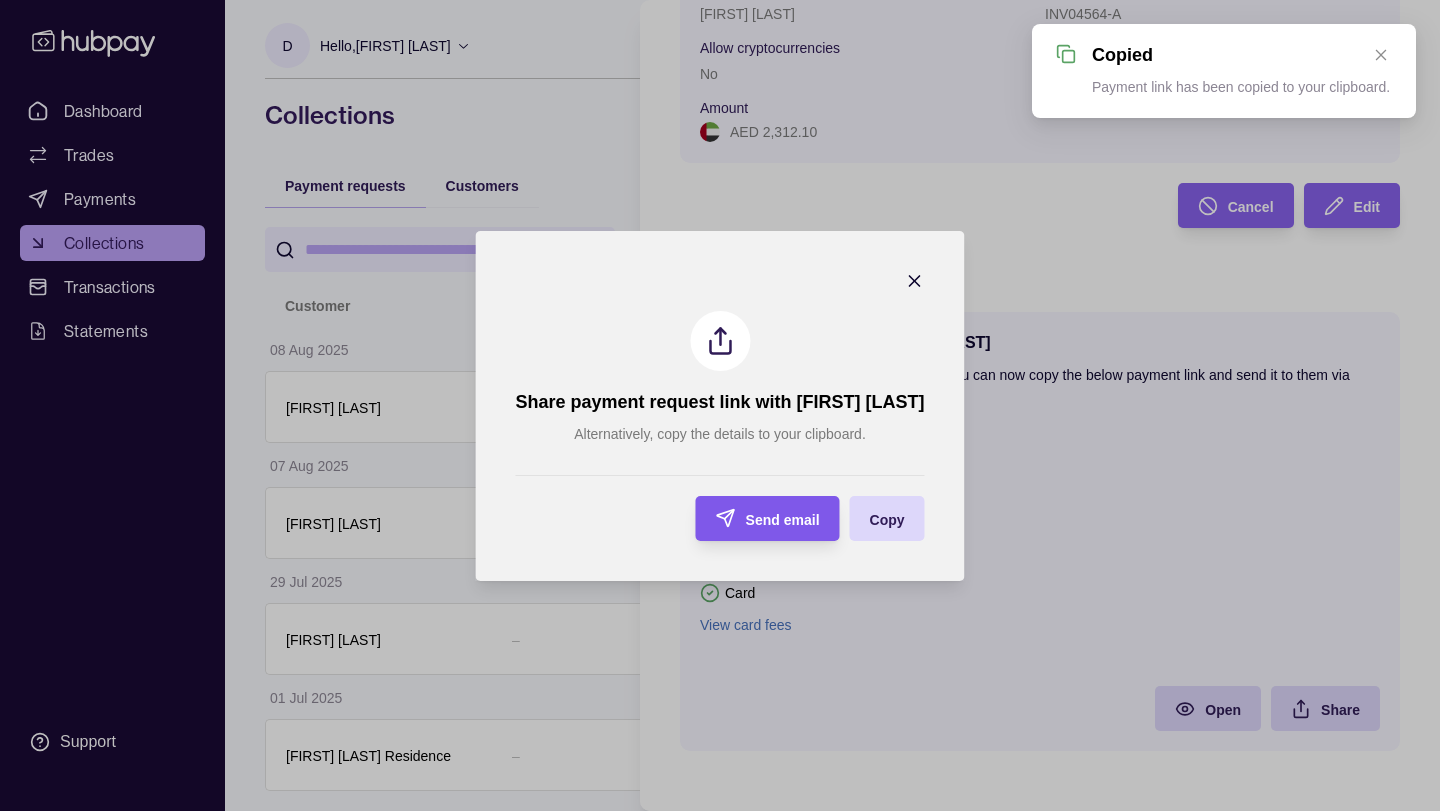 click on "Send email" at bounding box center [783, 519] 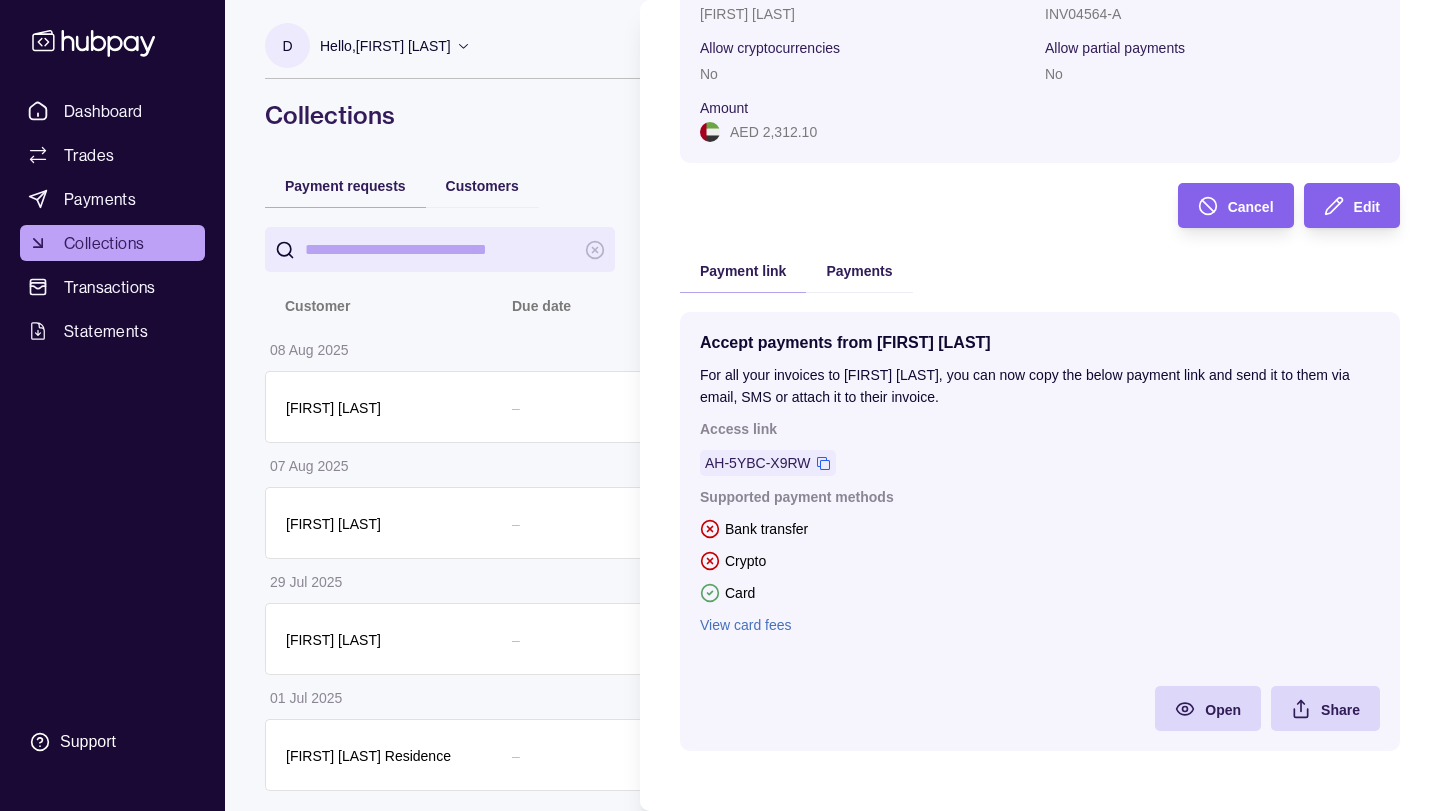 click on "Dashboard Trades Payments Collections Transactions Statements Support D Hello, [FIRST] [LAST] Skyelume LLC FZ Account Terms and conditions Privacy policy Sign out Collections Payment requests Customers Add new Customer Due date Document reference Amount Status 08 Aug 2025 [FIRST] [LAST] – INV04571 AED 1,255.80 Unpaid 07 Aug 2025 [FIRST] [LAST] – INV04564-A AED 2,312.10 Unpaid 29 Jul 2025 [FIRST] [LAST] – INV04544 AED 11,730.60 Paid 01 Jul 2025 [FIRST] [LAST] Residence – INV04500 AED 1,681.05 Paid Collections | Hubpay Payment request Unpaid Customer [FIRST] [LAST] Document reference INV04564-A Allow cryptocurrencies No Allow partial payments No Amount AED 2,312.10 Cancel Edit Payment link Payments Accept payments from [FIRST] [LAST] For all your invoices to [FIRST] [LAST], you can now copy the below payment link and send it to them via email, SMS or attach it to their invoice. Access link AH-5YBC-X9RW Supported payment methods Bank transfer Crypto Card View card fees Open Share" at bounding box center [720, 405] 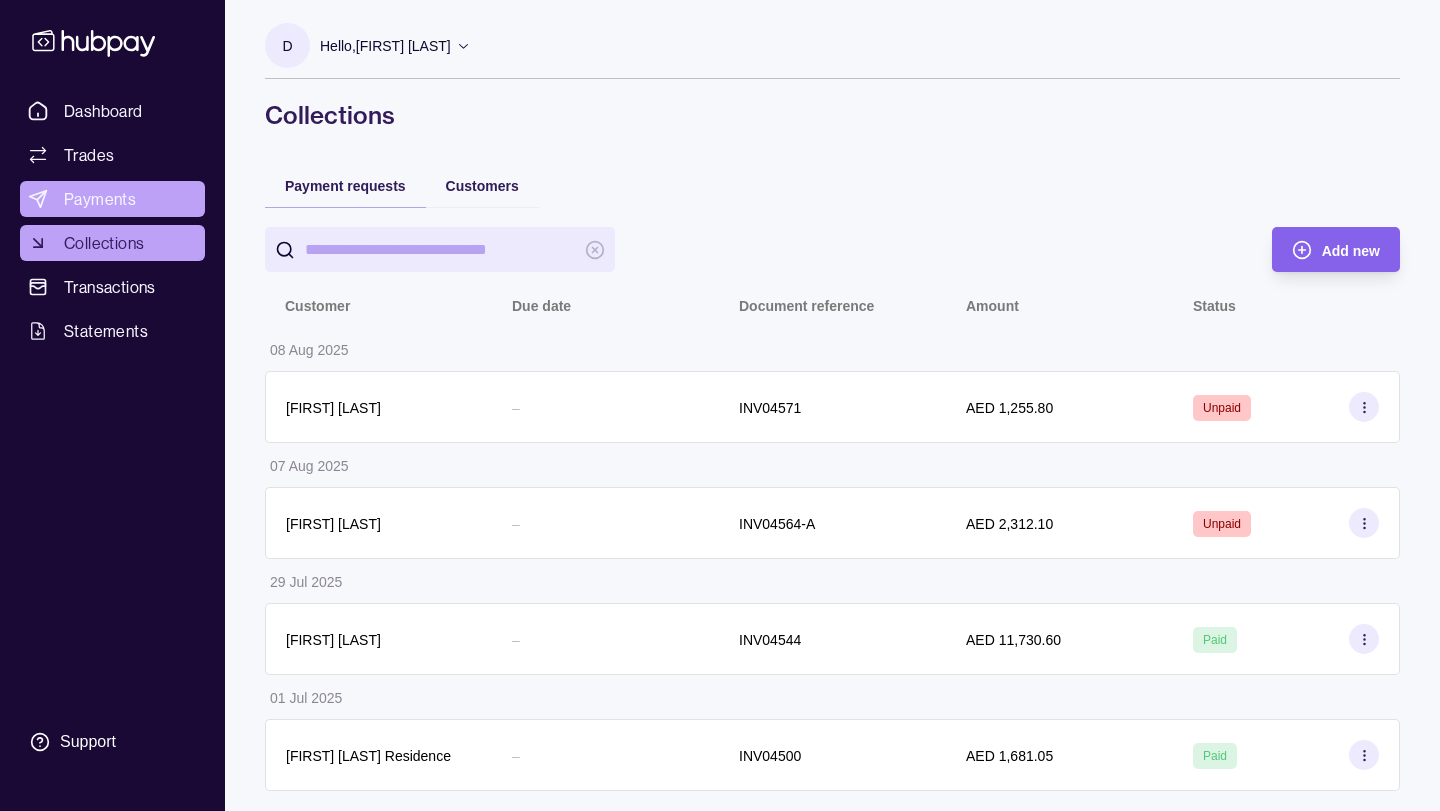 click on "Payments" at bounding box center [100, 199] 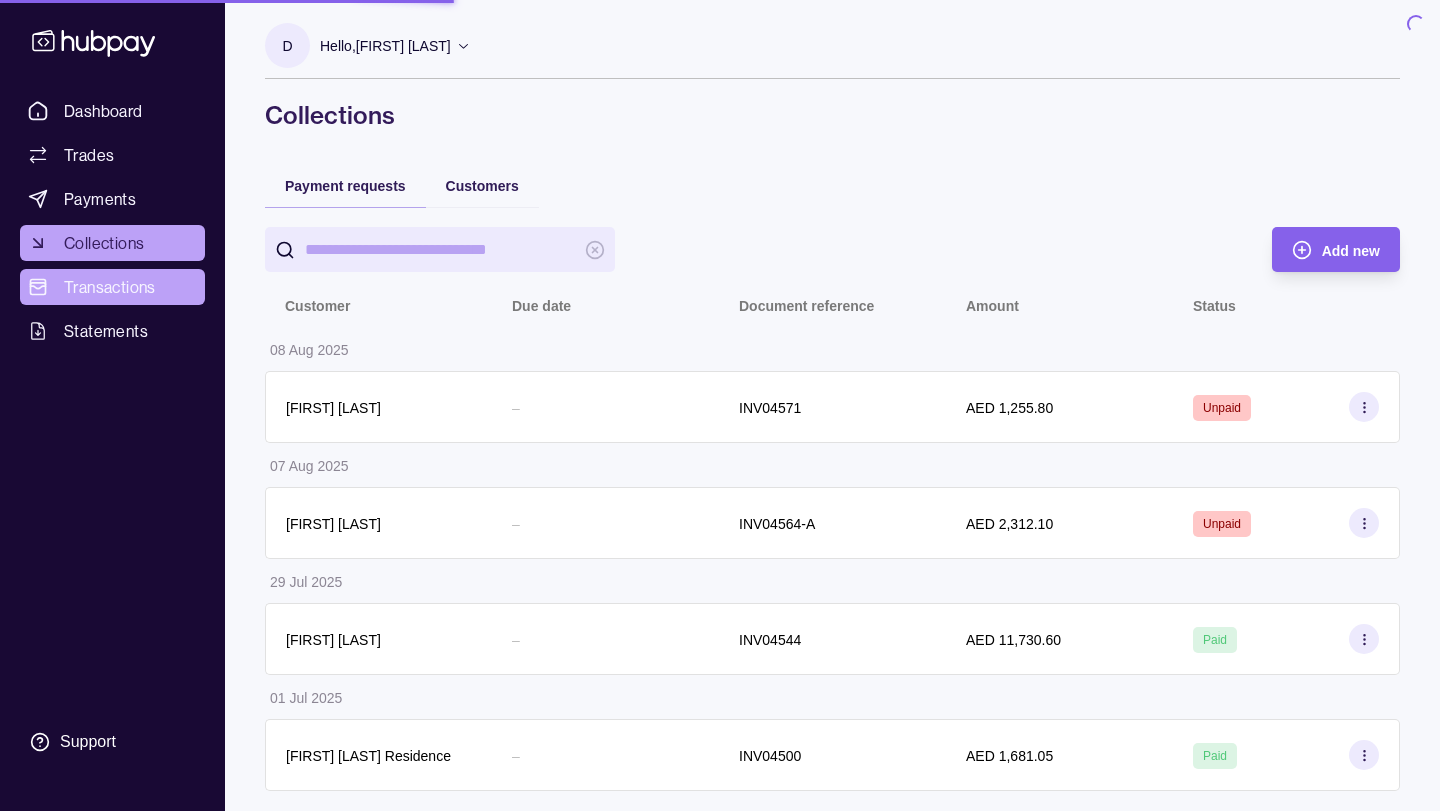click on "Transactions" at bounding box center (112, 287) 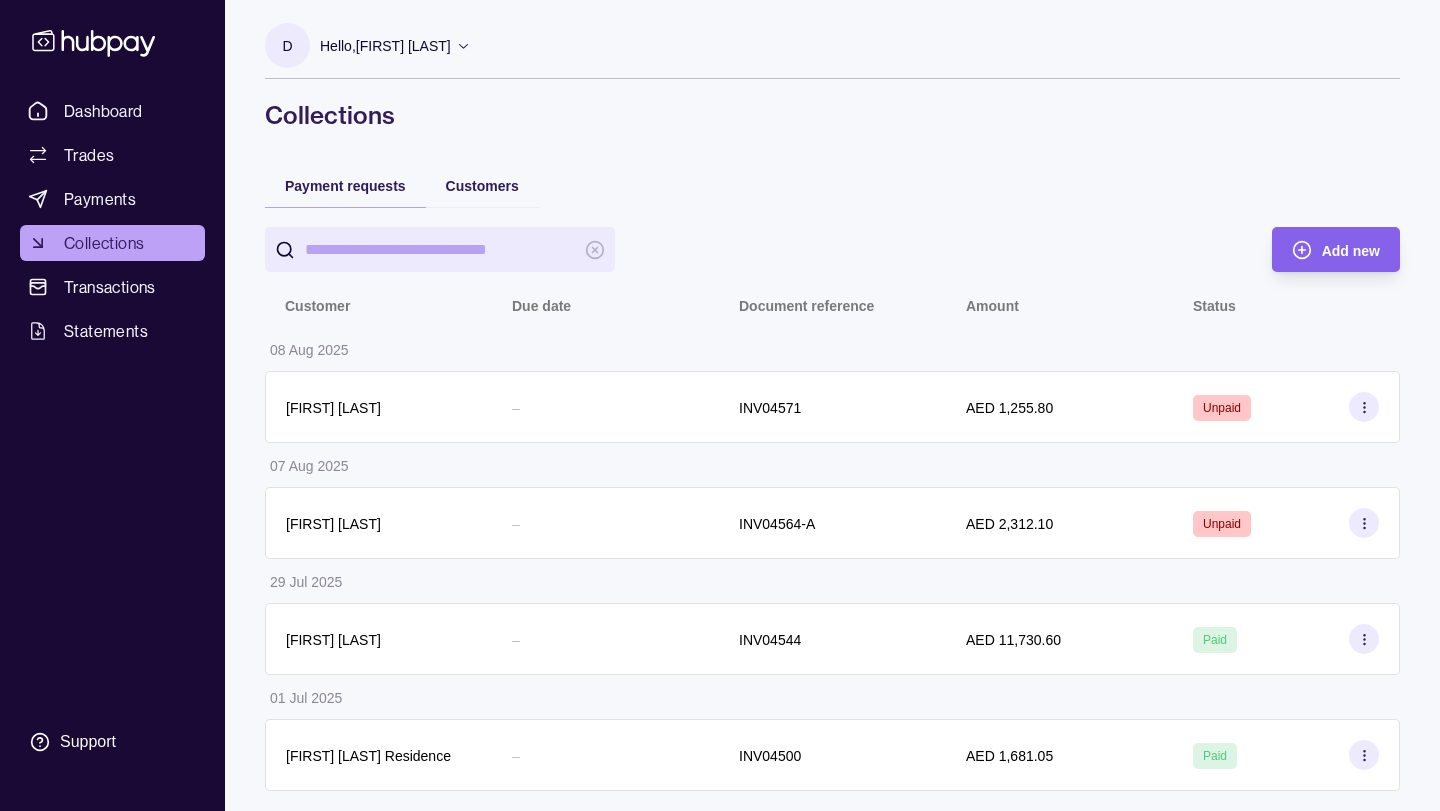 scroll, scrollTop: 0, scrollLeft: 0, axis: both 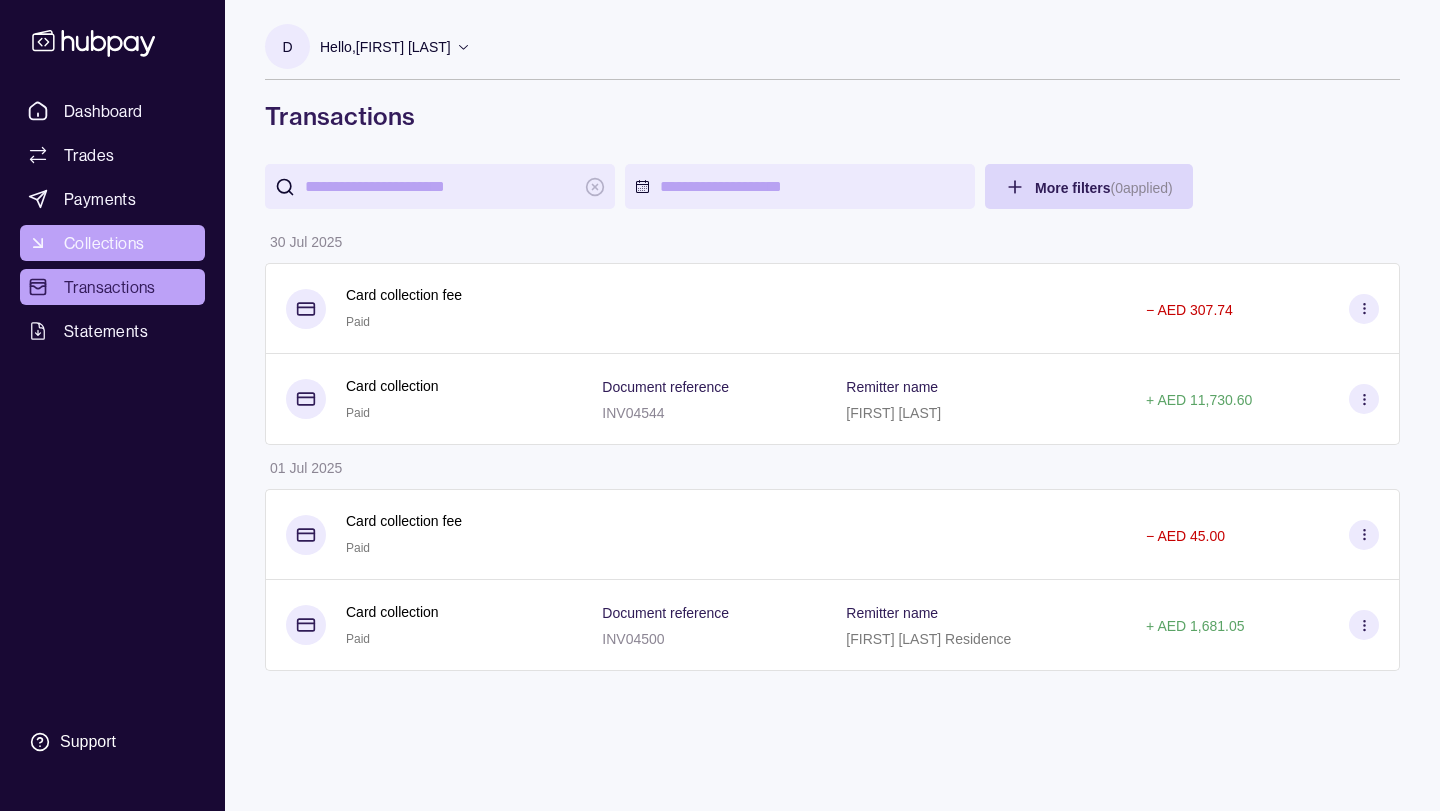 click on "Collections" at bounding box center (104, 243) 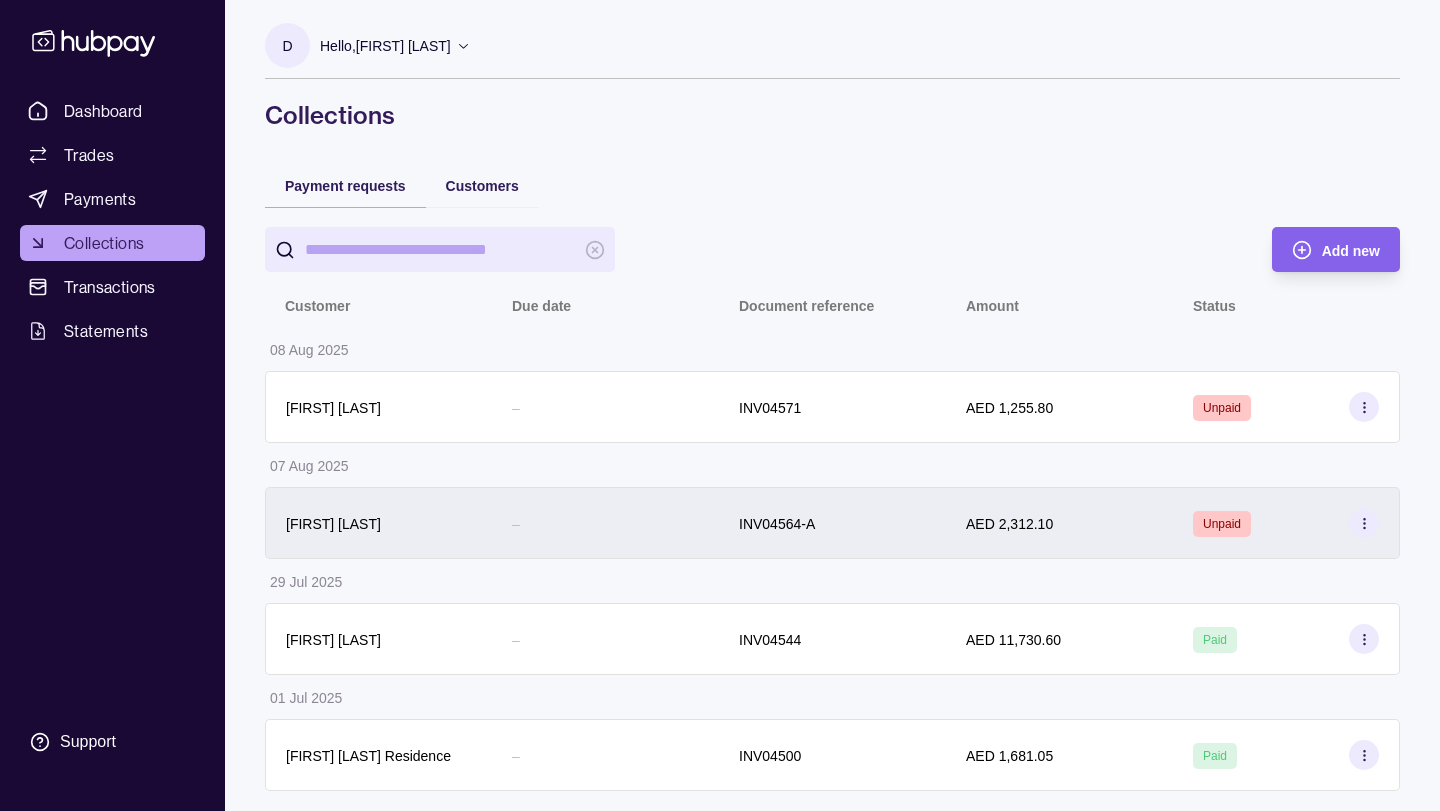 scroll, scrollTop: 1, scrollLeft: 0, axis: vertical 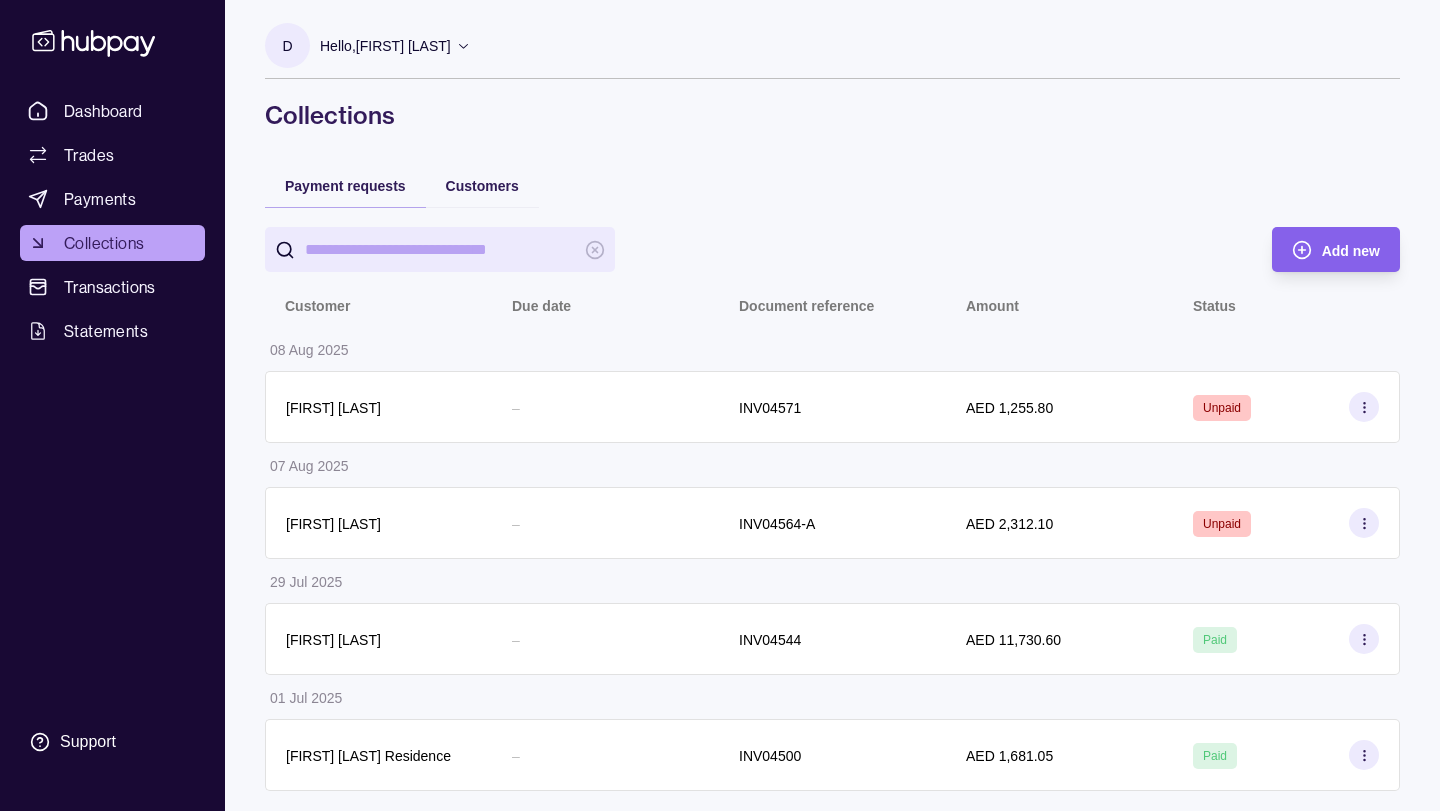 click at bounding box center (1364, 407) 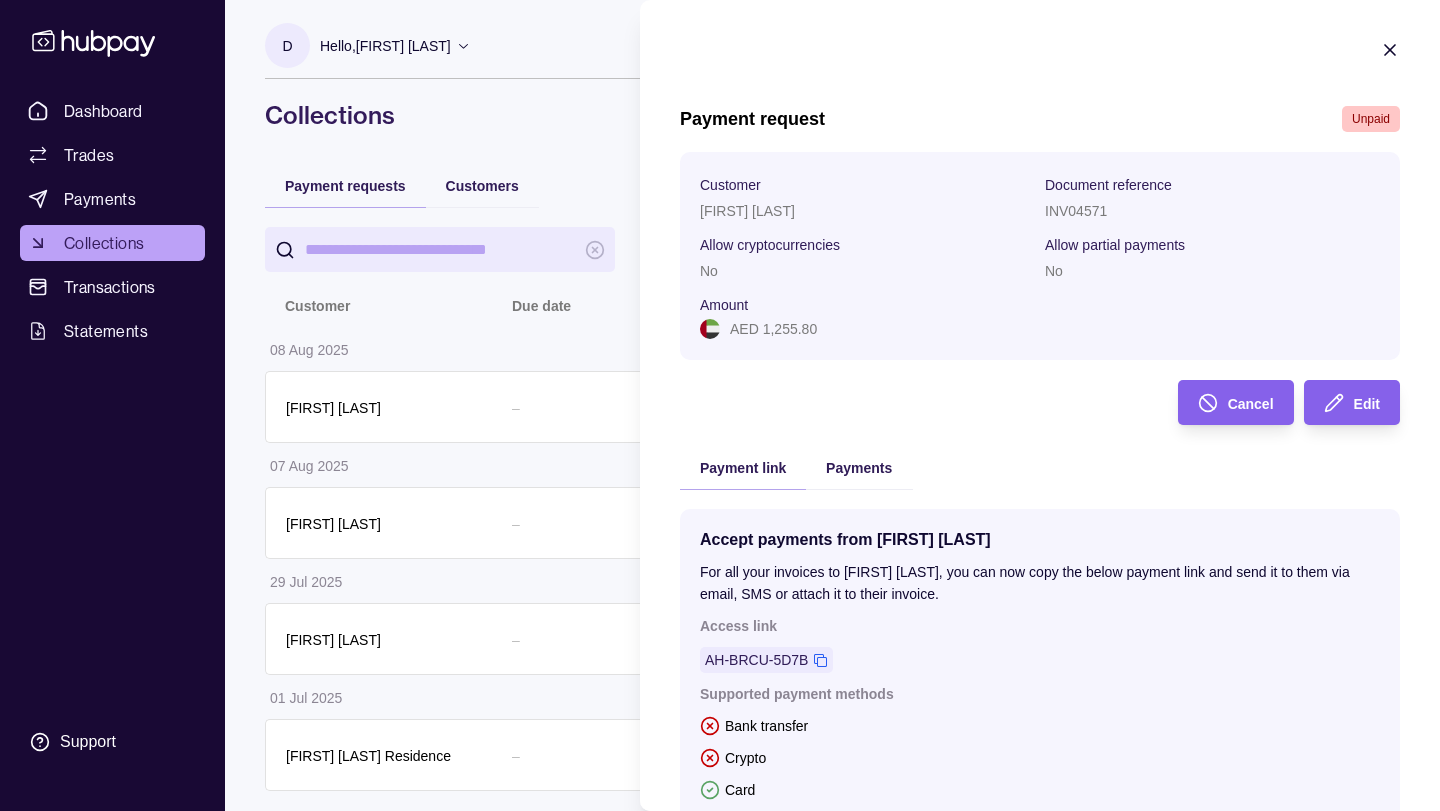 click on "Dashboard Trades Payments Collections Transactions Statements Support D Hello, [FIRST] [LAST] Skyelume LLC FZ Account Terms and conditions Privacy policy Sign out Collections Payment requests Customers Add new Customer Due date Document reference Amount Status 08 Aug 2025 [FIRST] [LAST] – INV04571 AED 1,255.80 Unpaid 07 Aug 2025 [FIRST] [LAST] – INV04564-A AED 2,312.10 Unpaid 29 Jul 2025 [FIRST] [LAST] – INV04544 AED 11,730.60 Paid 01 Jul 2025 [FIRST] [LAST] Residence – INV04500 AED 1,681.05 Paid Collections | Hubpay Payment request Unpaid Customer [FIRST] [LAST] Document reference INV04571 Allow cryptocurrencies No Allow partial payments No Amount AED 1,255.80 Cancel Edit Payment link Payments Accept payments from [FIRST] [LAST] For all your invoices to [FIRST] [LAST], you can now copy the below payment link and send it to them via email, SMS or attach it to their invoice. Access link AH-BRCU-5D7B Supported payment methods Bank transfer Crypto Card View card fees Open Share" at bounding box center (720, 405) 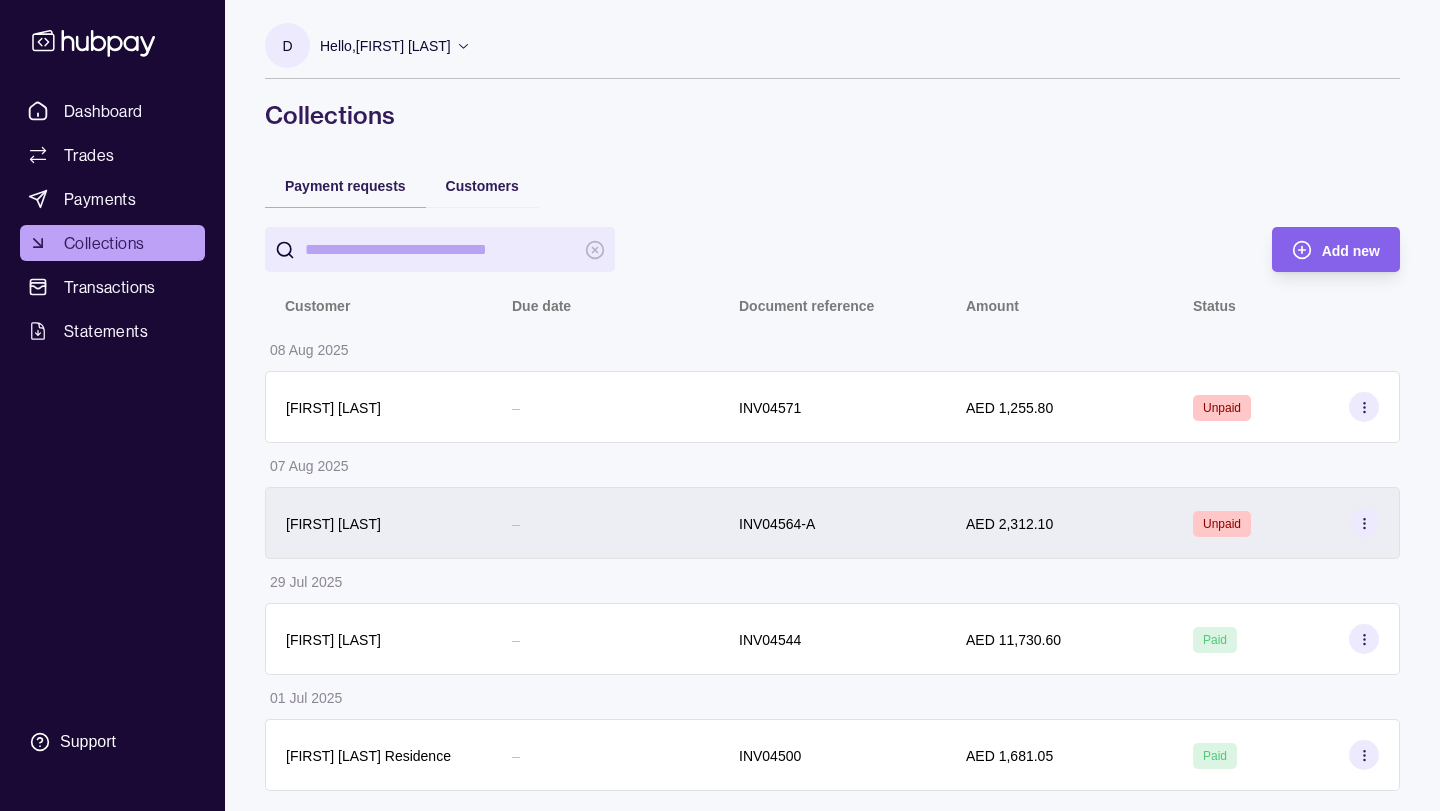 click 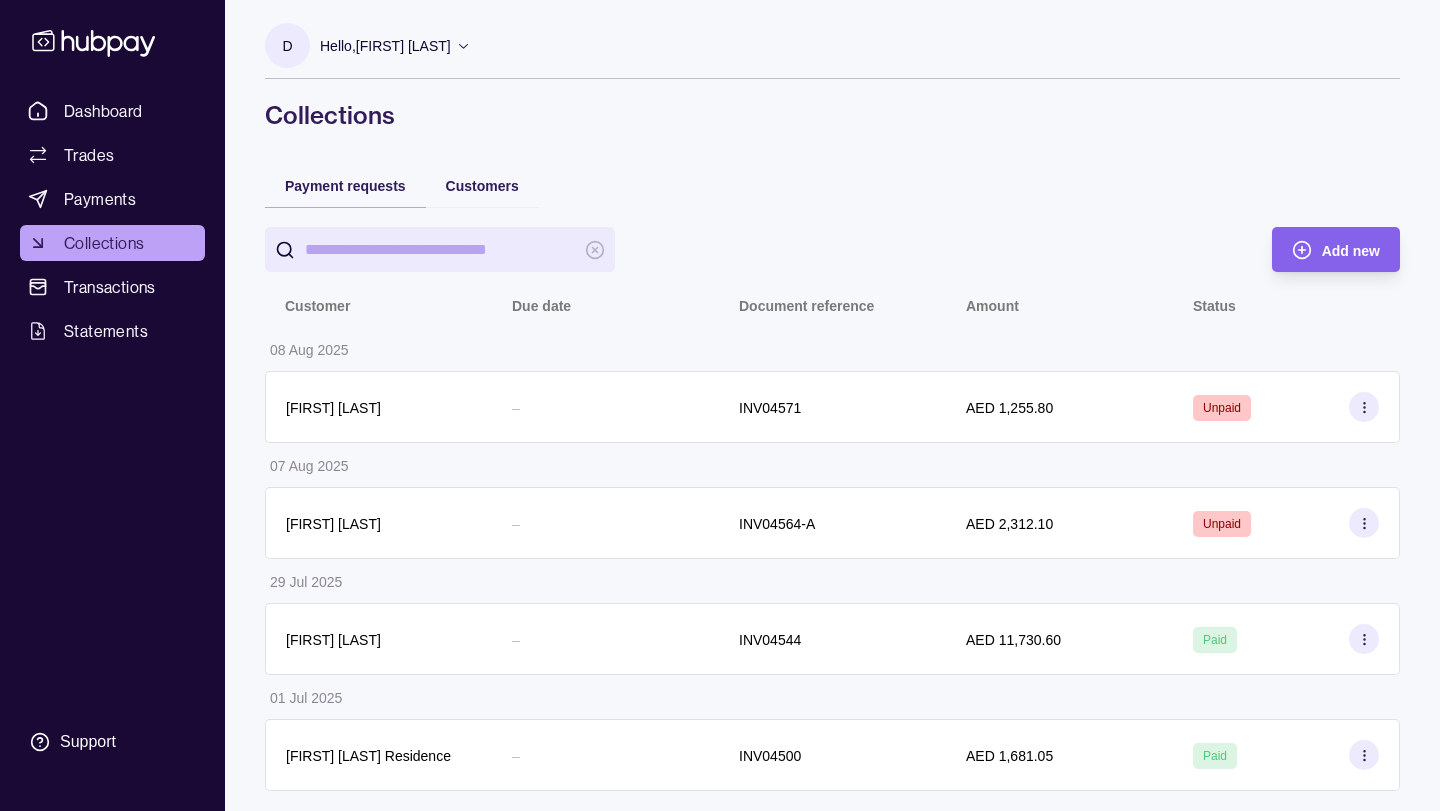 click on "Dashboard Trades Payments Collections Transactions Statements Support D Hello, [FIRST] [LAST] Skyelume LLC FZ Account Terms and conditions Privacy policy Sign out Collections Payment requests Customers Add new Customer Due date Document reference Amount Status 07 Aug 2025 [FIRST] [LAST] – INV04564-A AED 2,312.10 Unpaid 29 Jul 2025 [FIRST] [LAST] – INV04544 AED 11,730.60 Paid 01 Jul 2025 [FIRST] [LAST] Residence – INV04500 AED 1,681.05 Paid Collections | Hubpay" at bounding box center (720, 405) 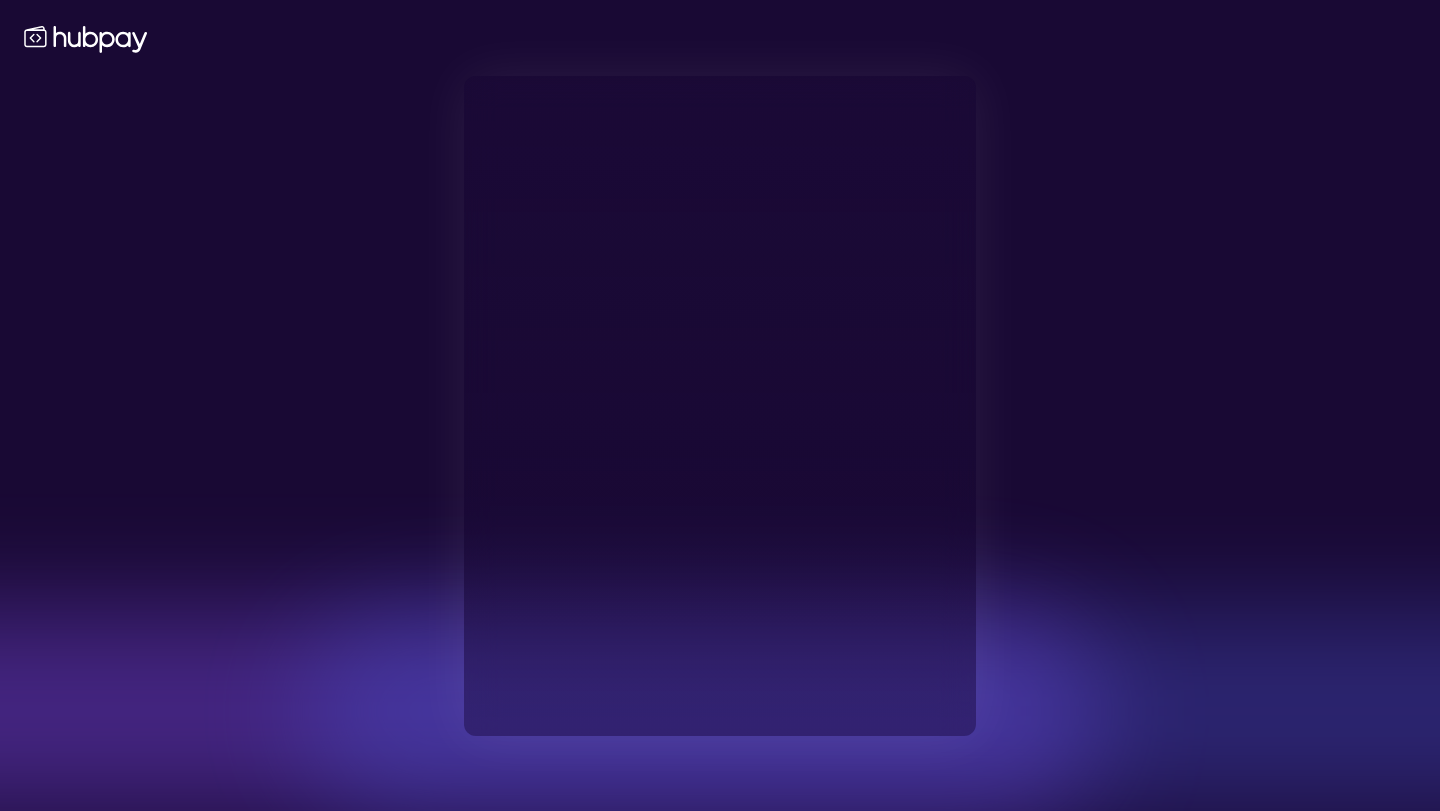scroll, scrollTop: 0, scrollLeft: 0, axis: both 